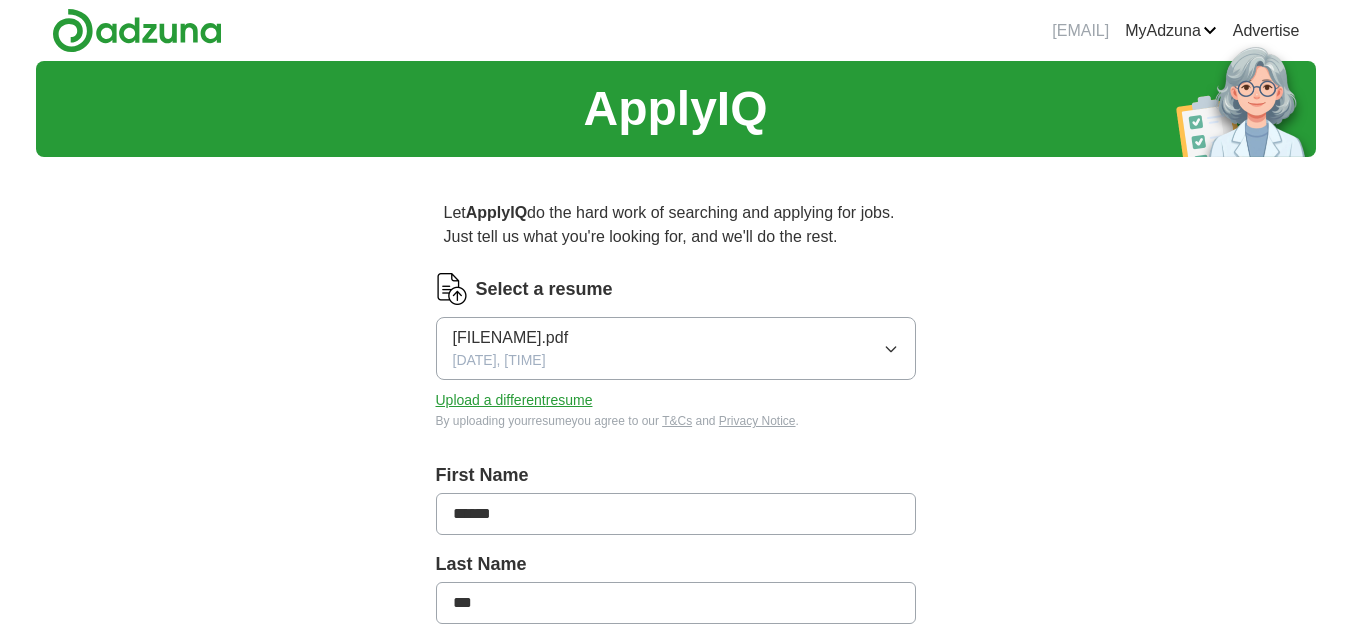 scroll, scrollTop: 1064, scrollLeft: 0, axis: vertical 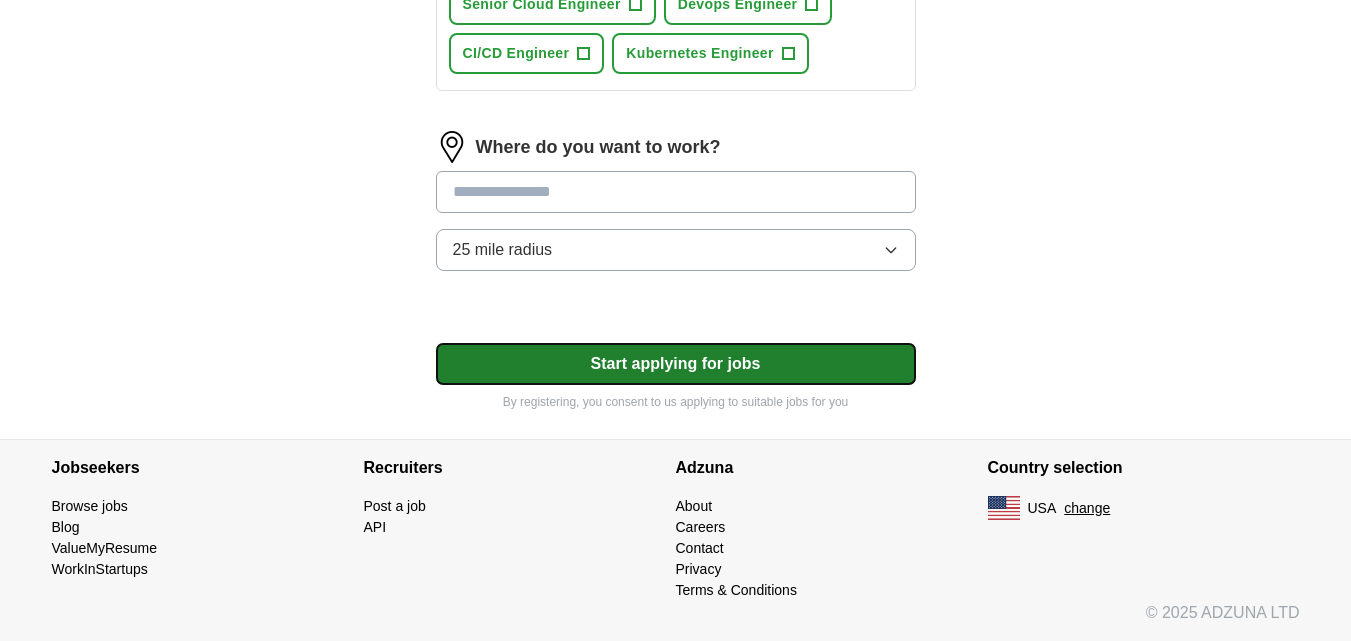 click on "Start applying for jobs" at bounding box center [676, 364] 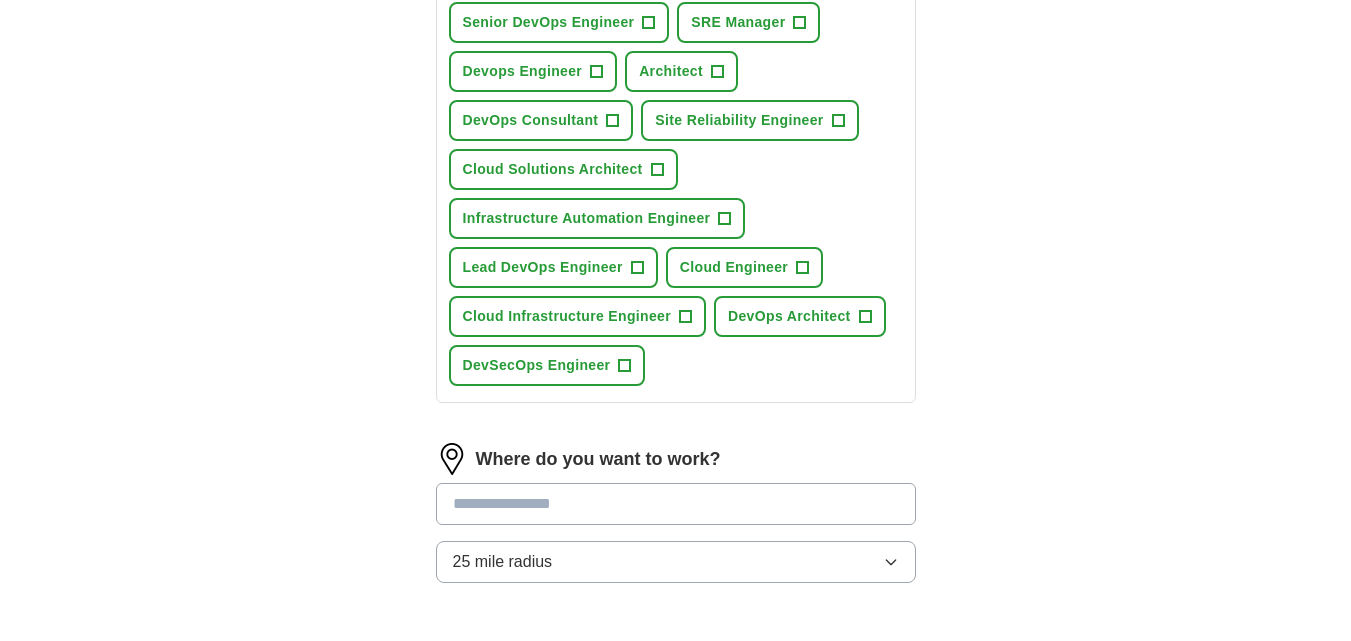 scroll, scrollTop: 0, scrollLeft: 0, axis: both 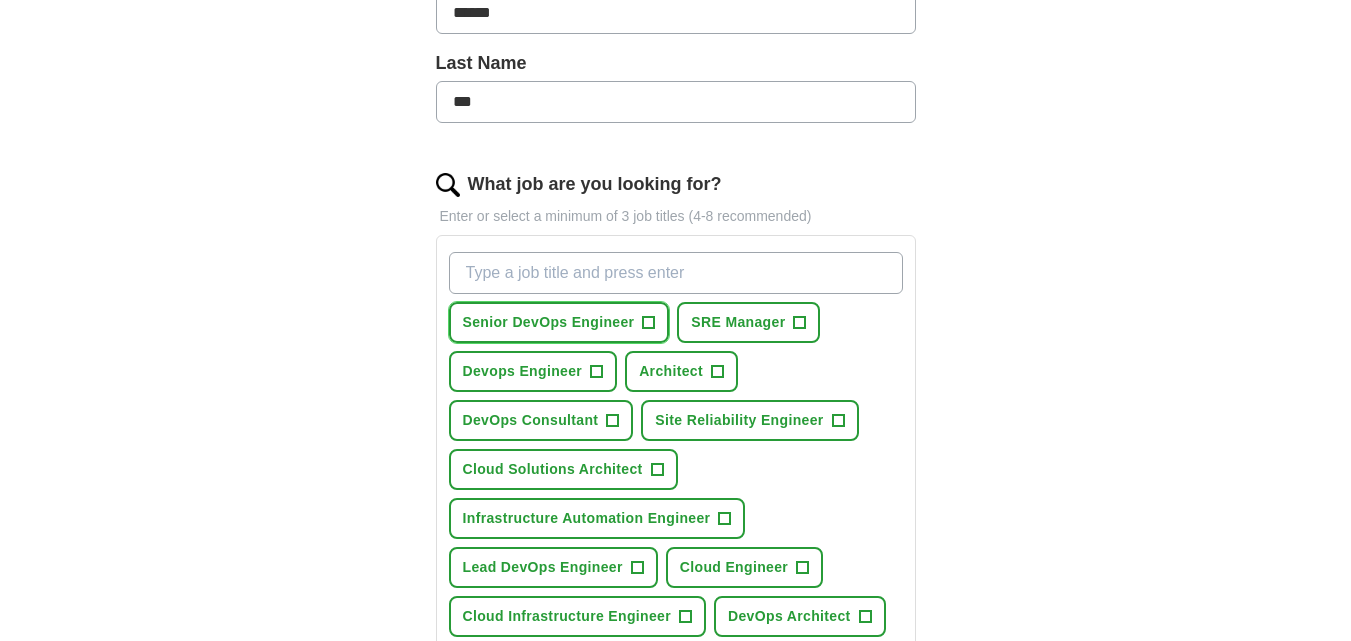 click on "+" at bounding box center (649, 323) 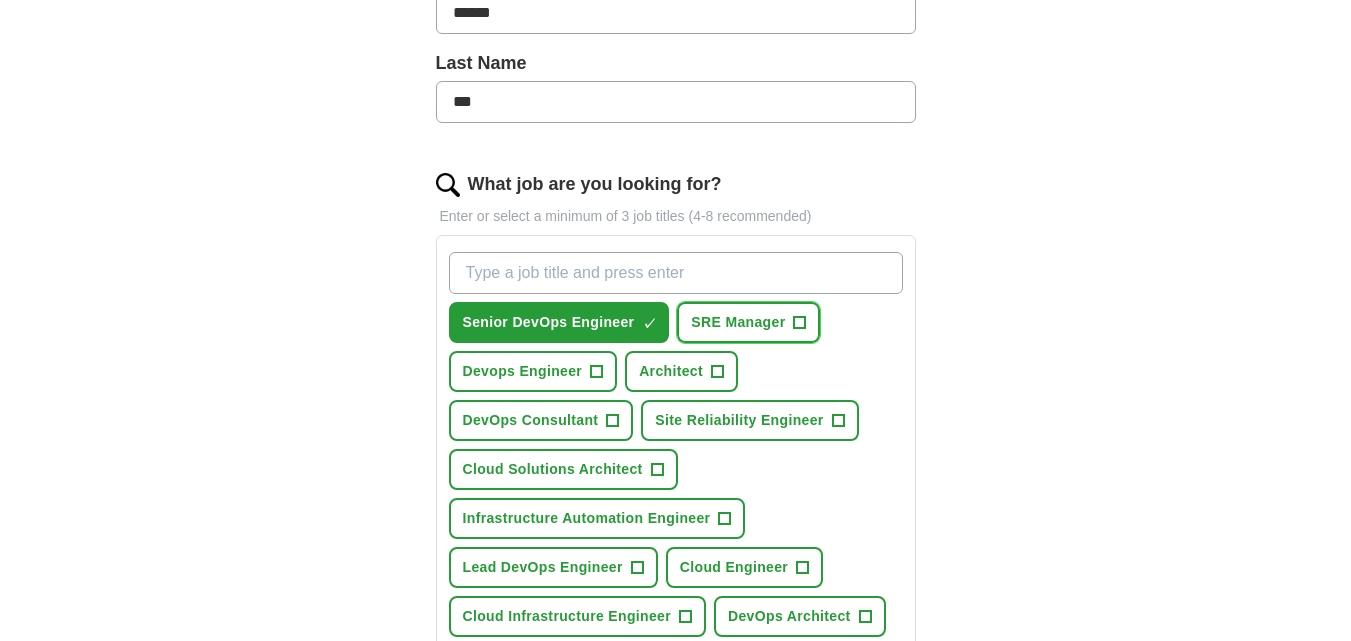 click on "SRE Manager" at bounding box center [738, 322] 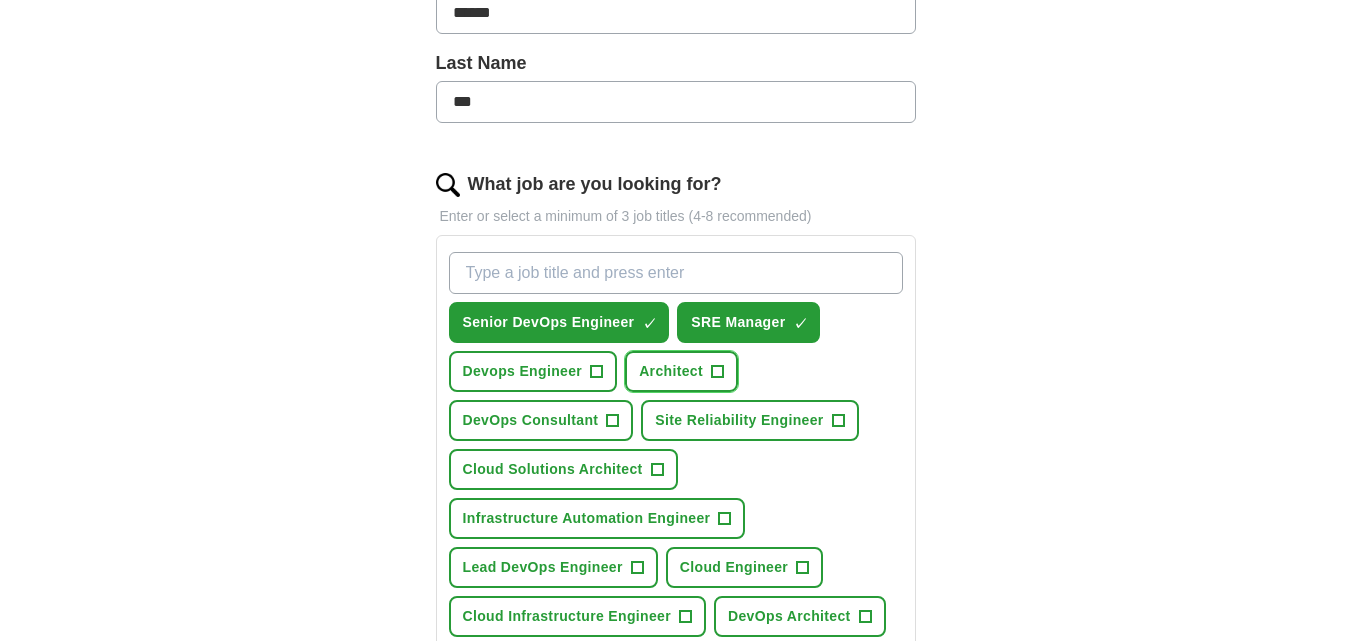 click on "+" at bounding box center (717, 372) 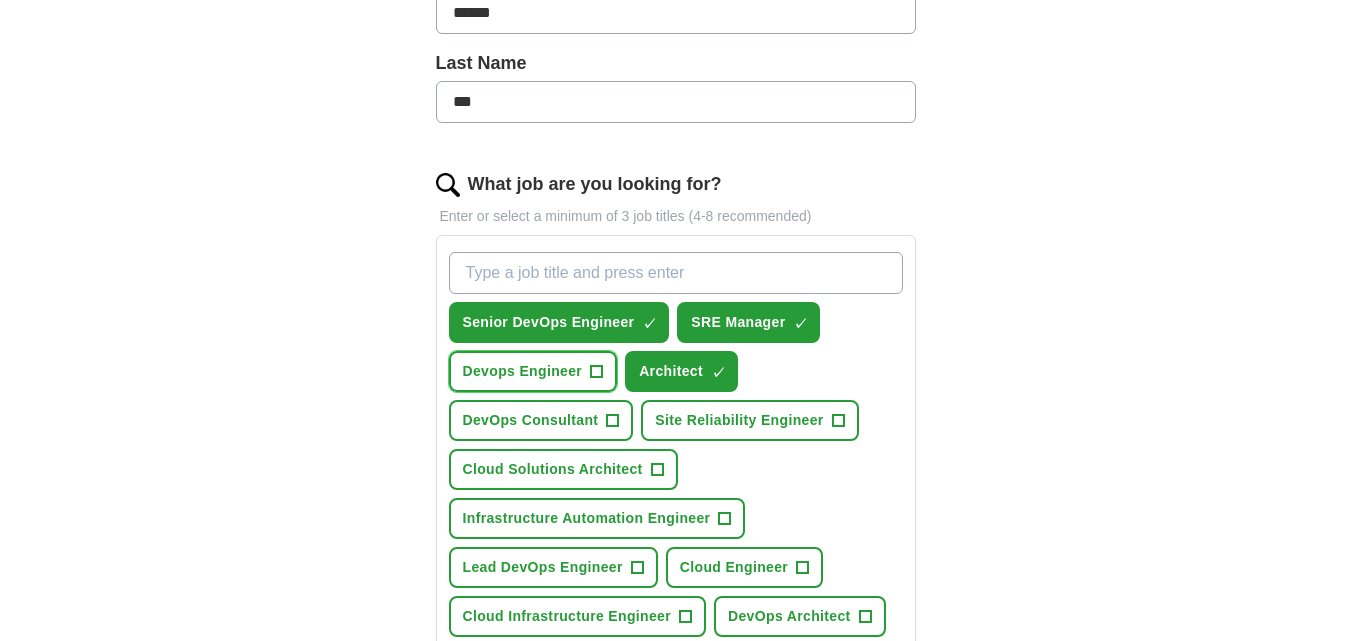 click on "Devops Engineer +" at bounding box center (533, 371) 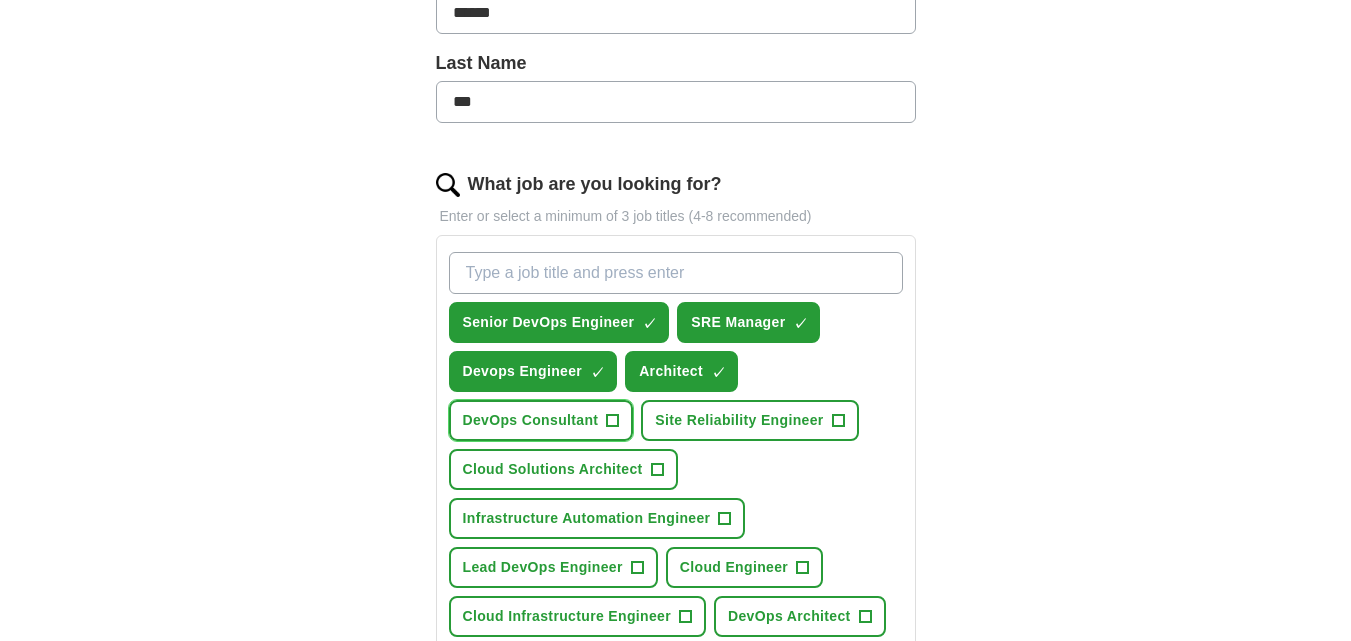 click on "+" at bounding box center (613, 421) 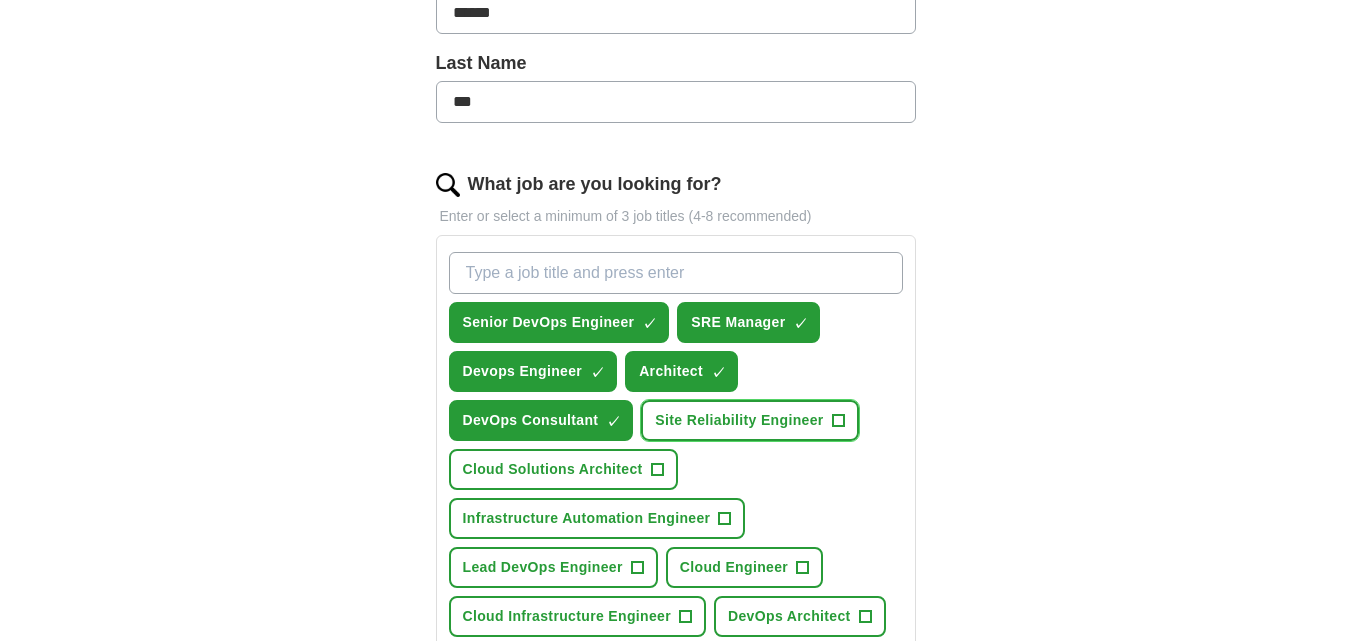 click on "Site Reliability Engineer" at bounding box center (739, 420) 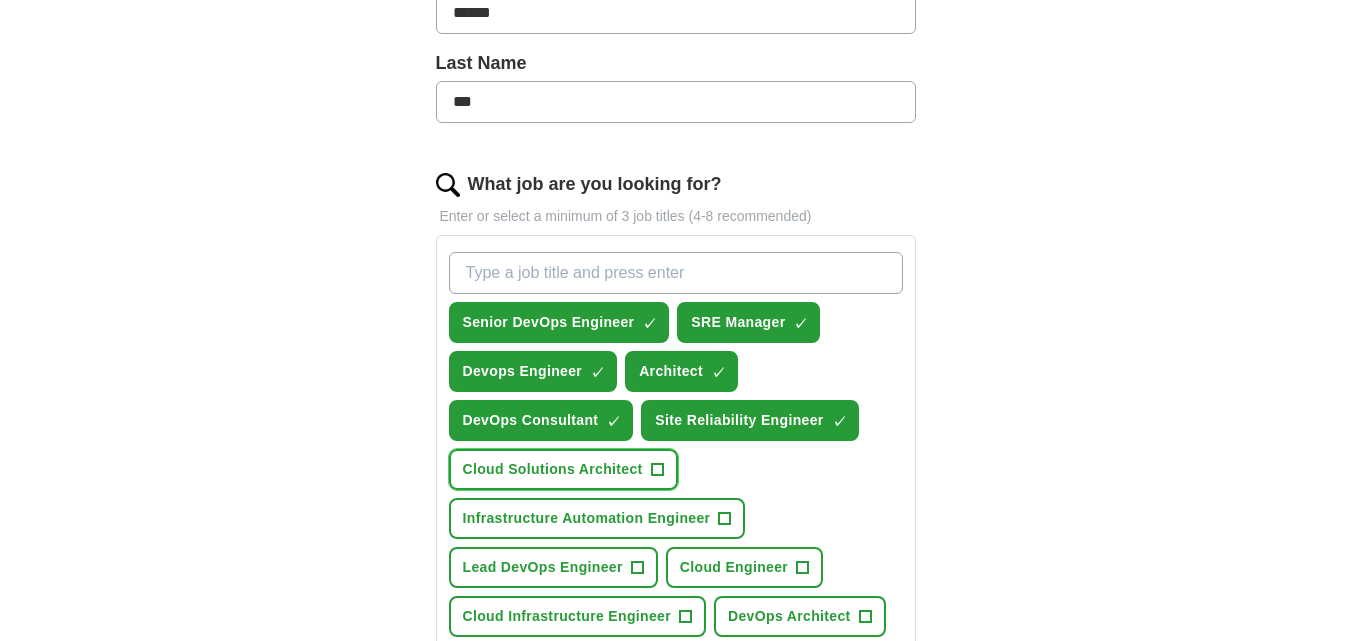 click on "+" at bounding box center [657, 470] 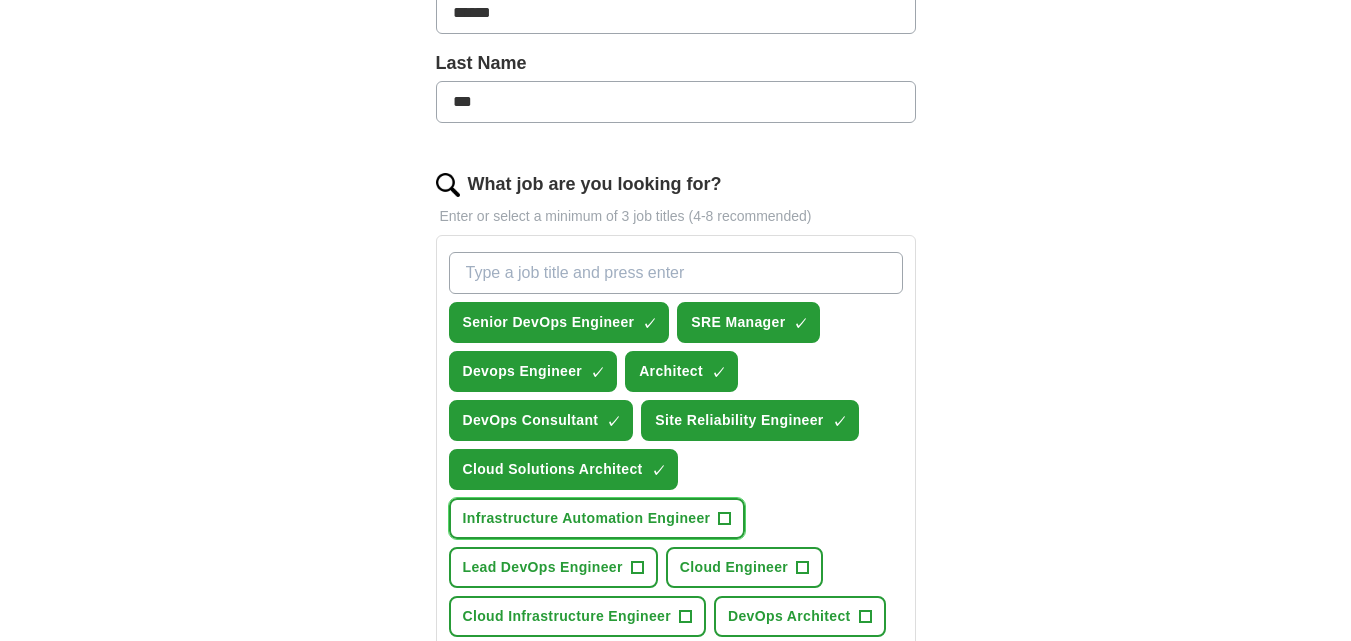click on "Infrastructure Automation Engineer" at bounding box center (587, 518) 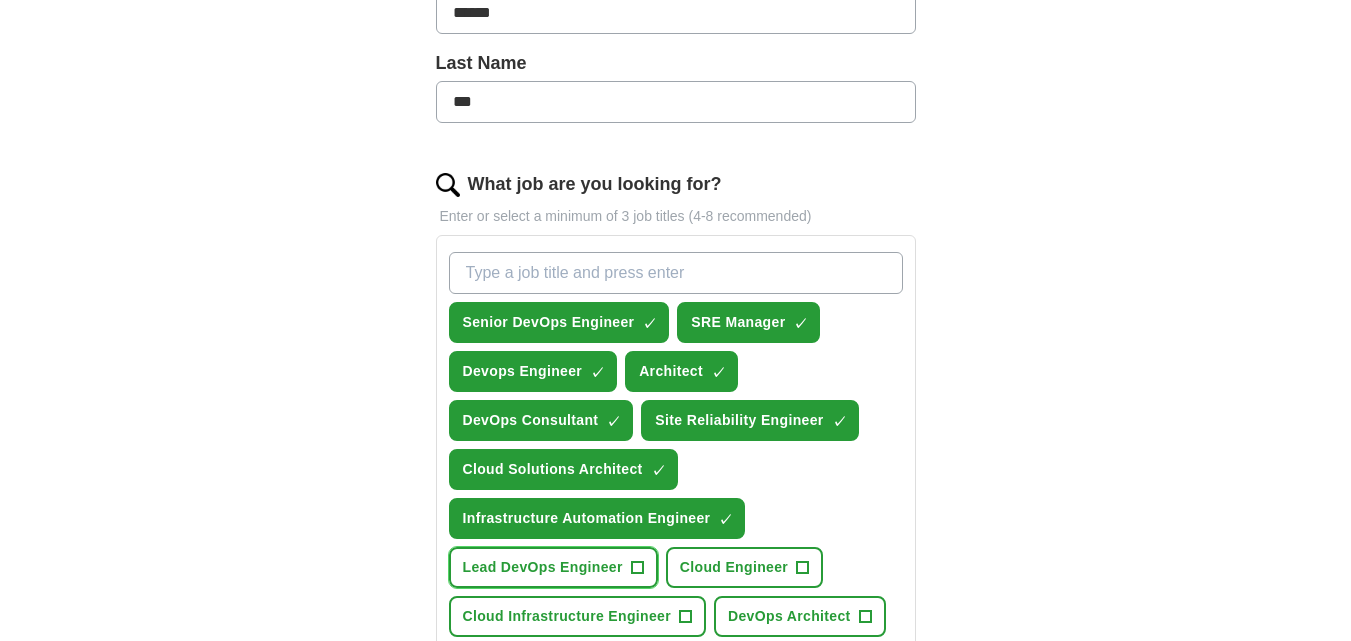 click on "+" at bounding box center [637, 568] 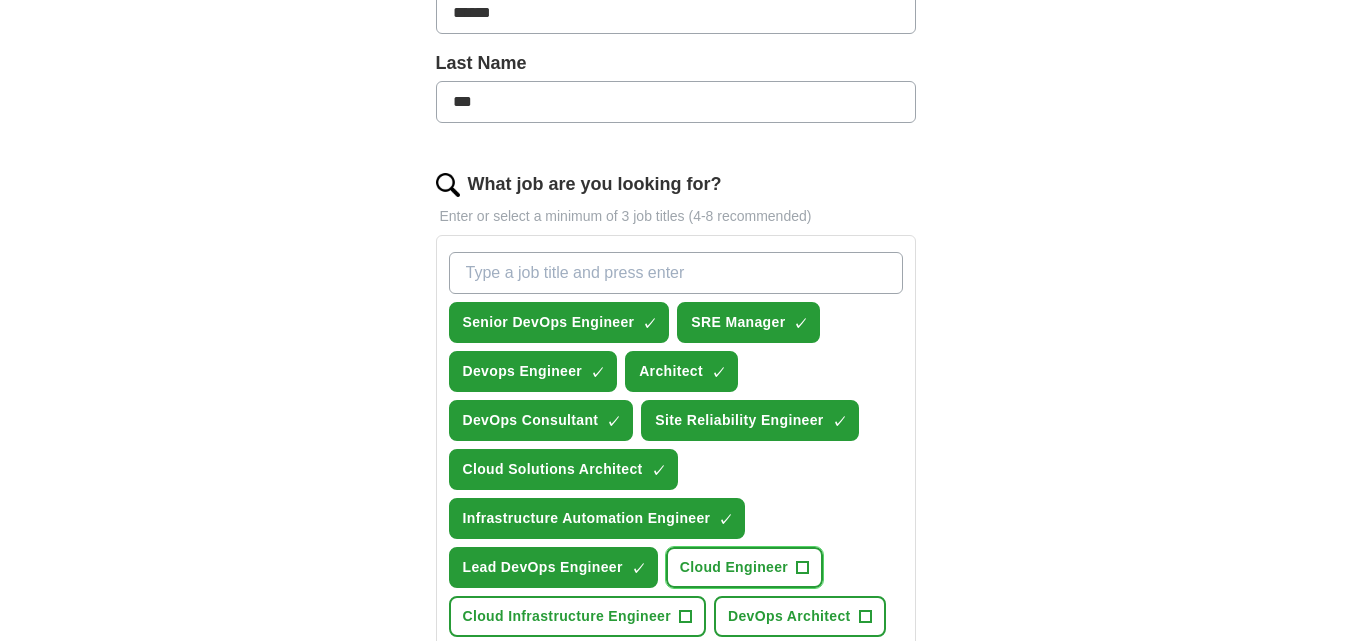 click on "Cloud Engineer" at bounding box center [734, 567] 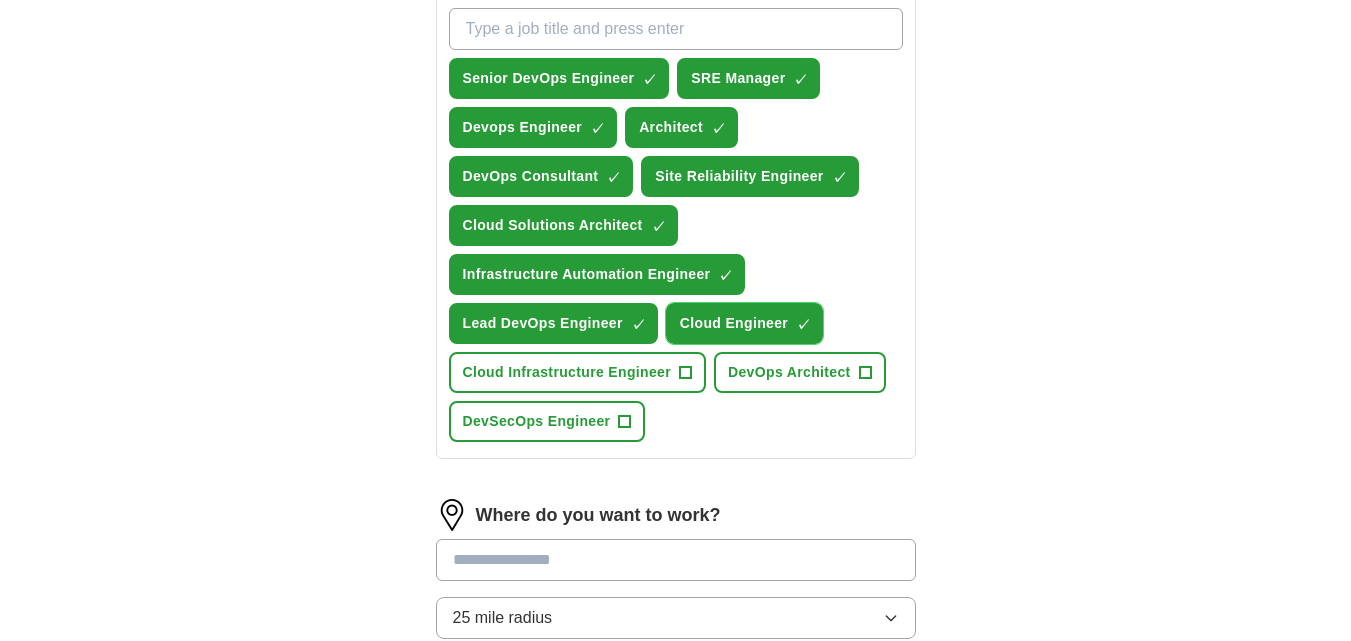scroll, scrollTop: 801, scrollLeft: 0, axis: vertical 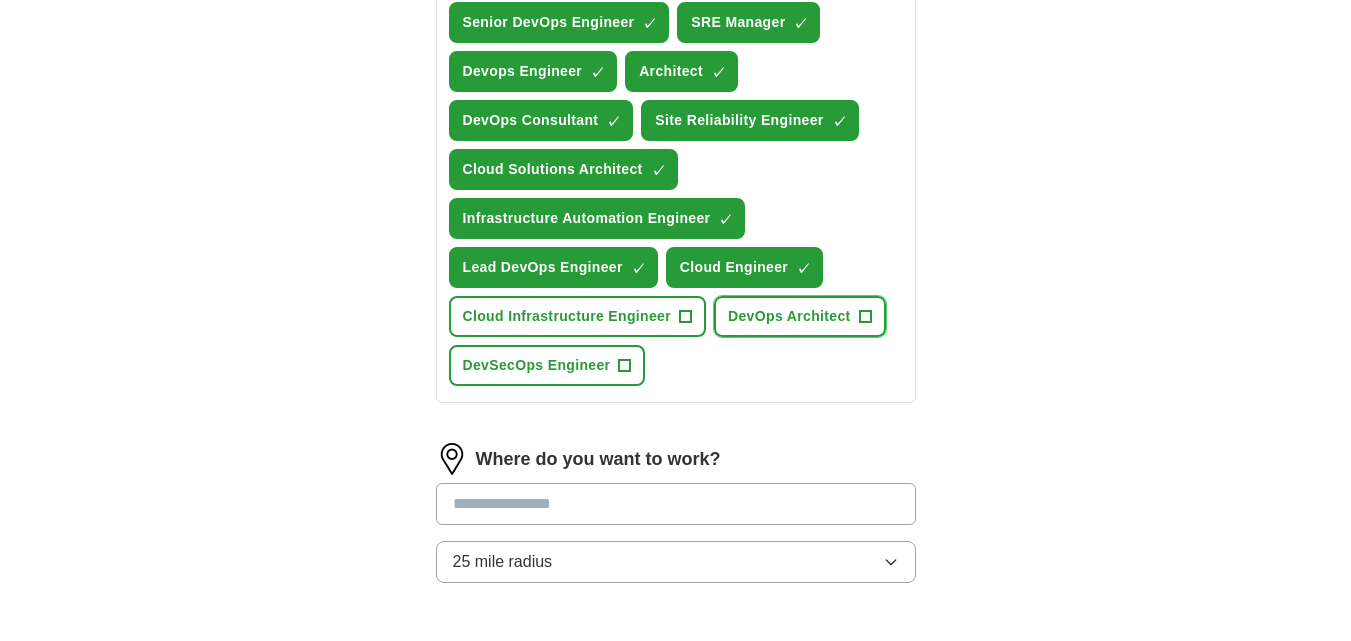 click on "DevOps Architect" at bounding box center (789, 316) 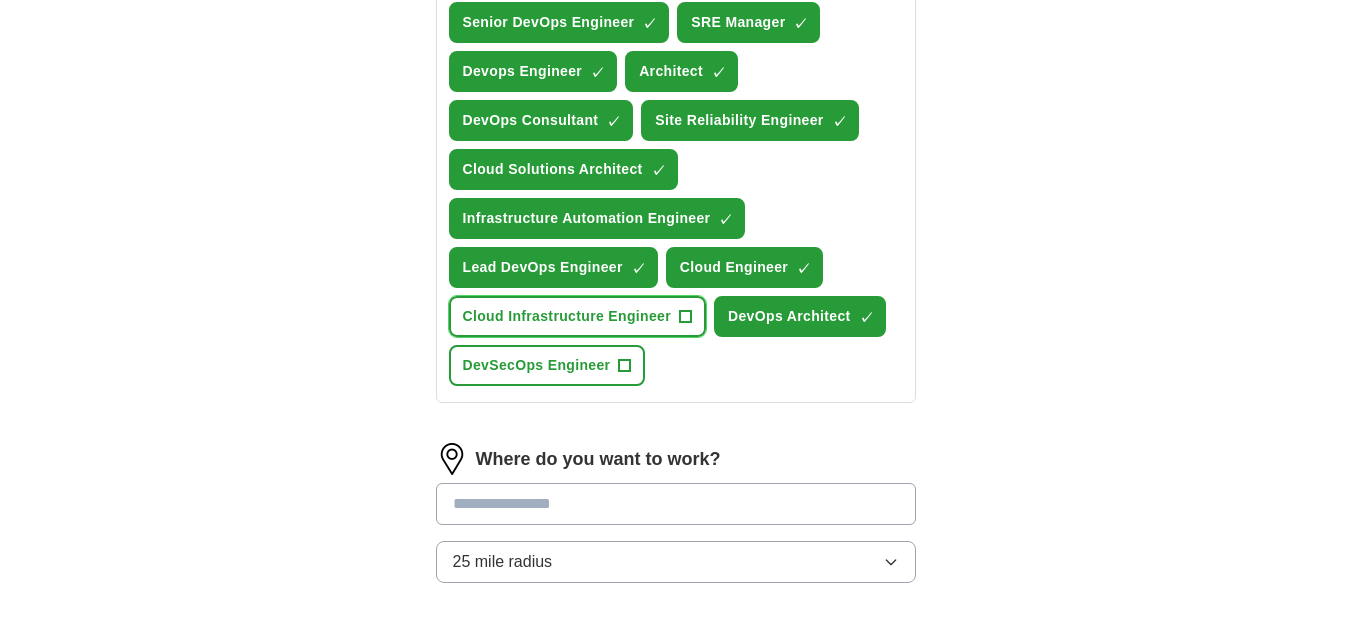 click on "Cloud Infrastructure Engineer +" at bounding box center [578, 316] 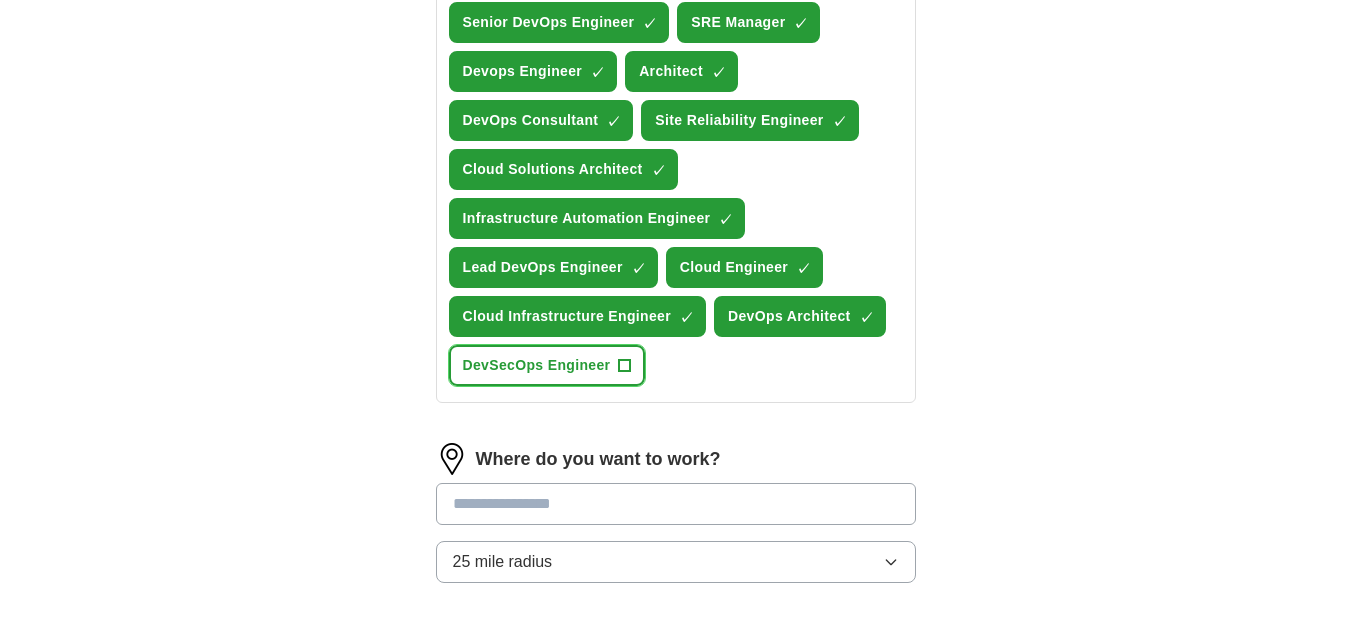 click on "DevSecOps Engineer +" at bounding box center [547, 365] 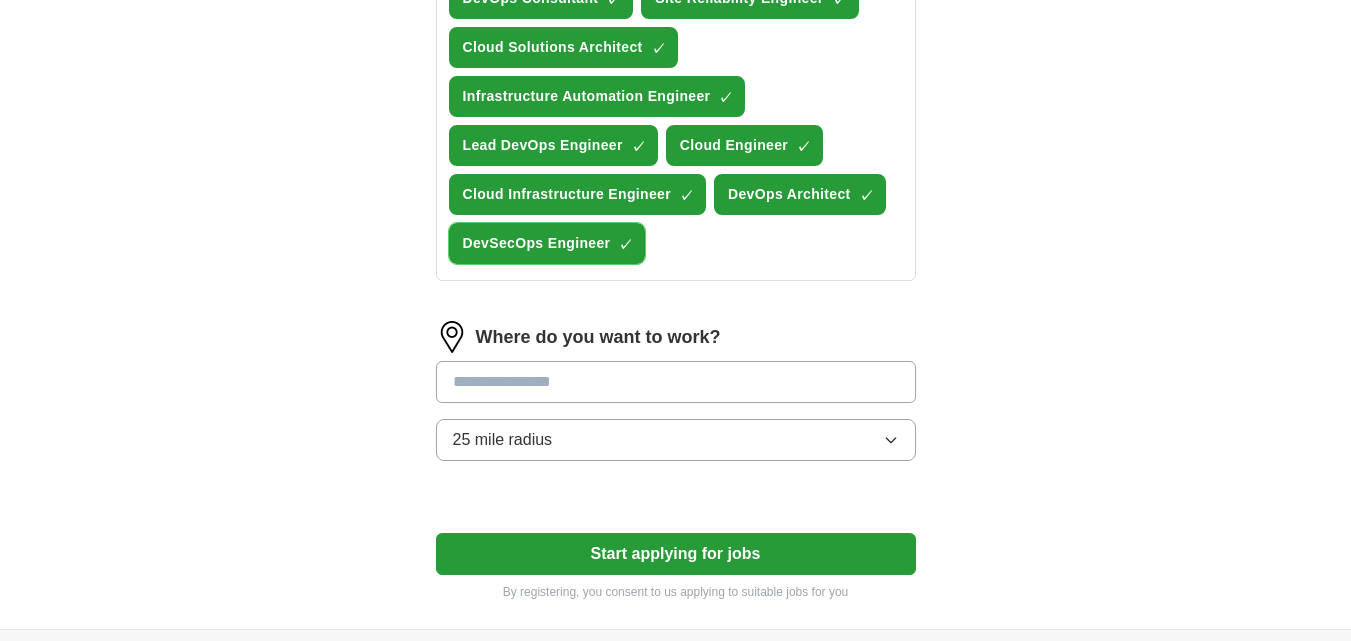 scroll, scrollTop: 1101, scrollLeft: 0, axis: vertical 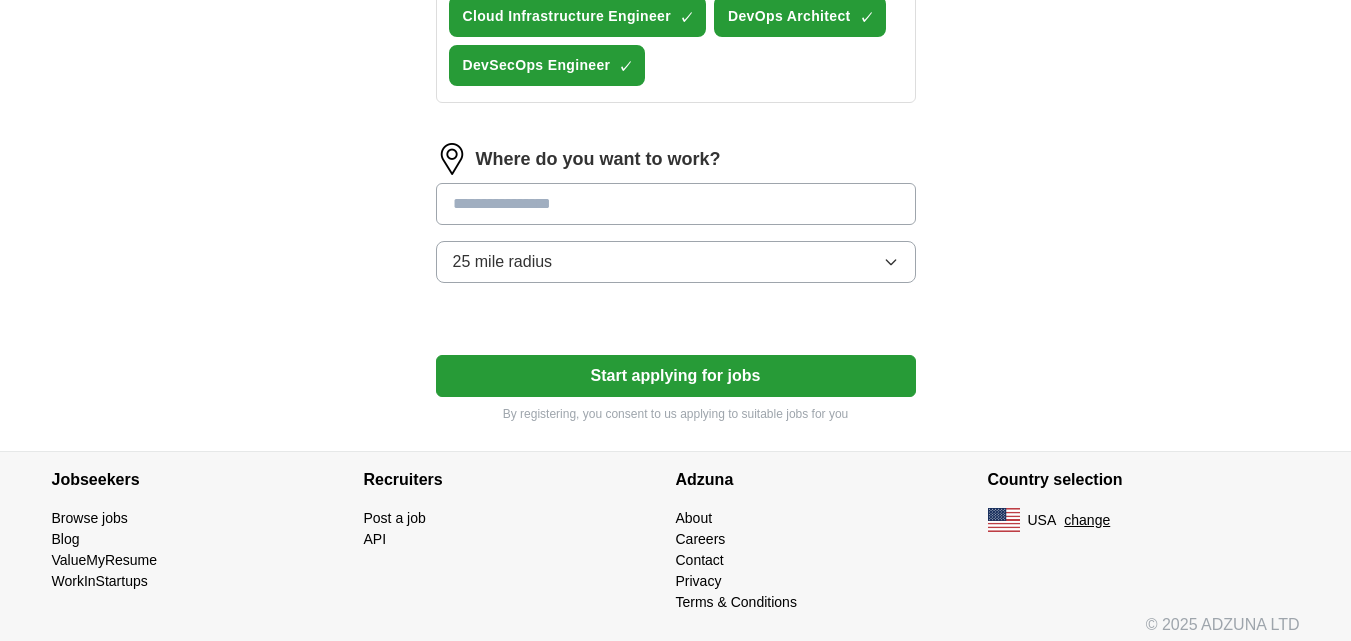 click at bounding box center [676, 204] 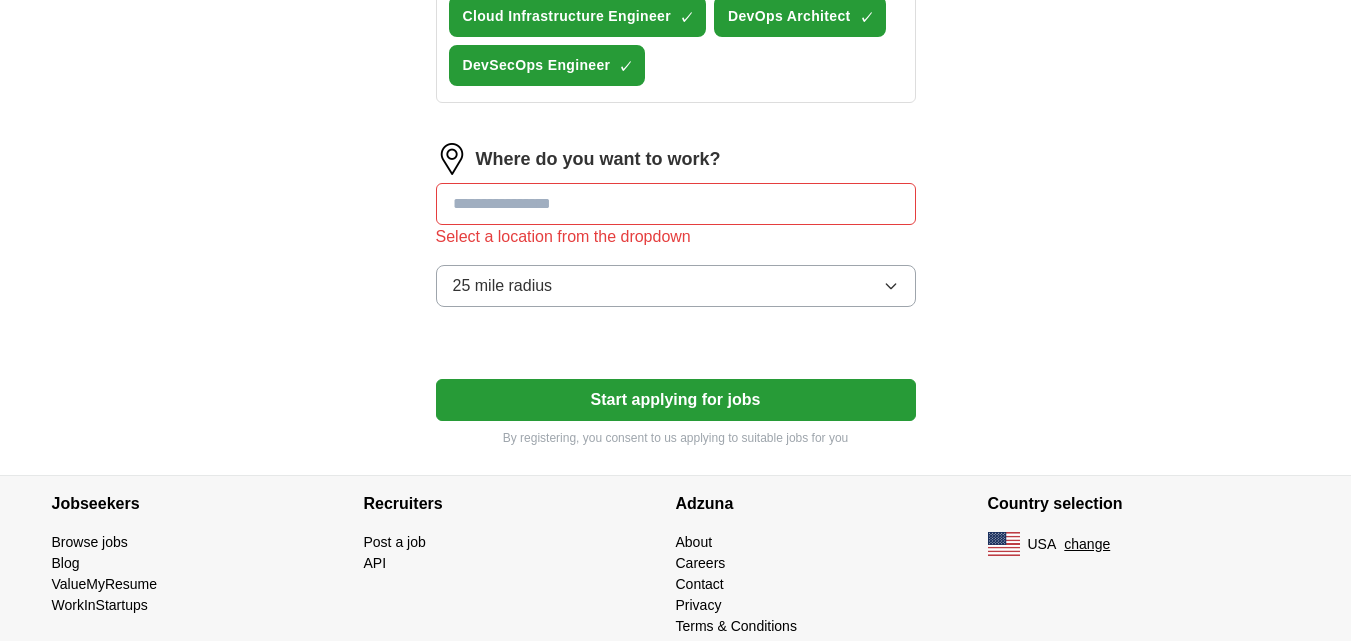 paste 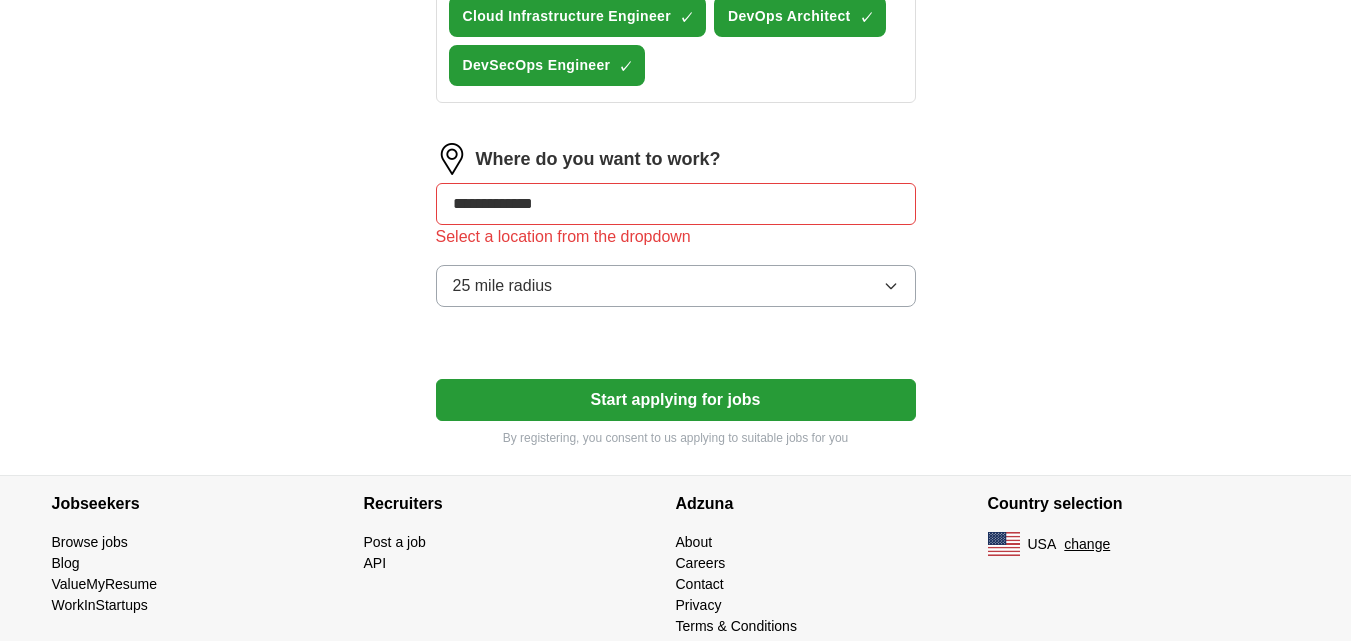 type on "**********" 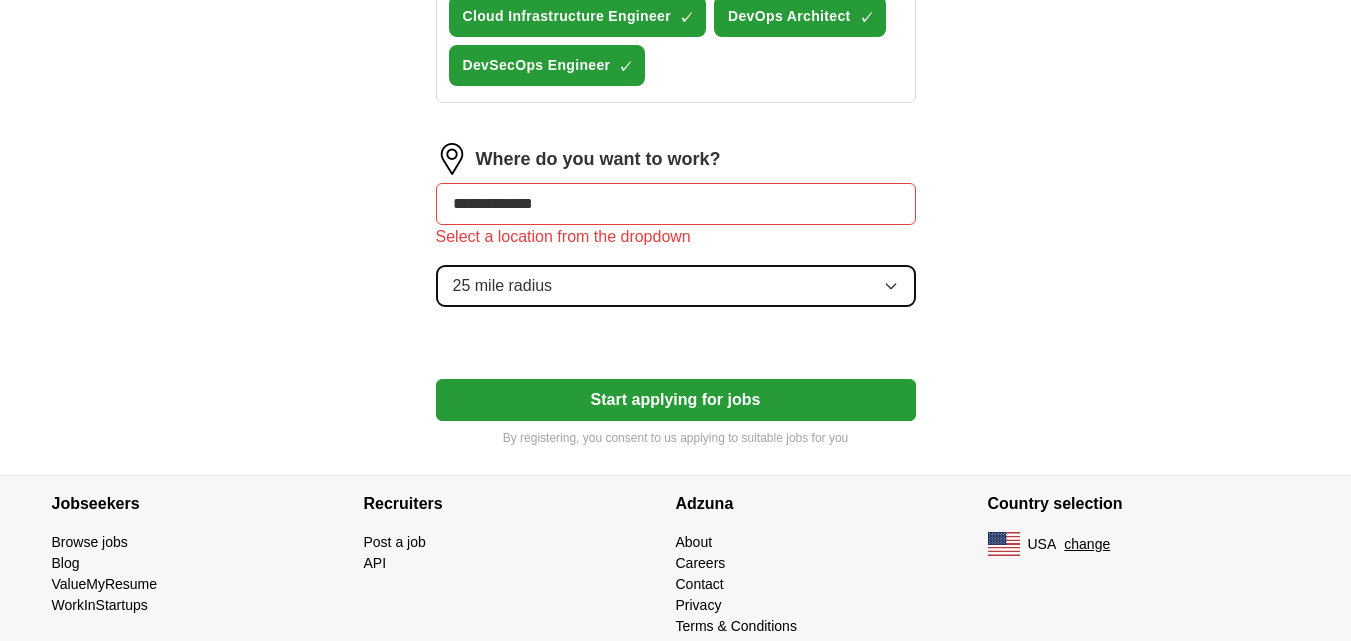 click on "25 mile radius" at bounding box center [676, 286] 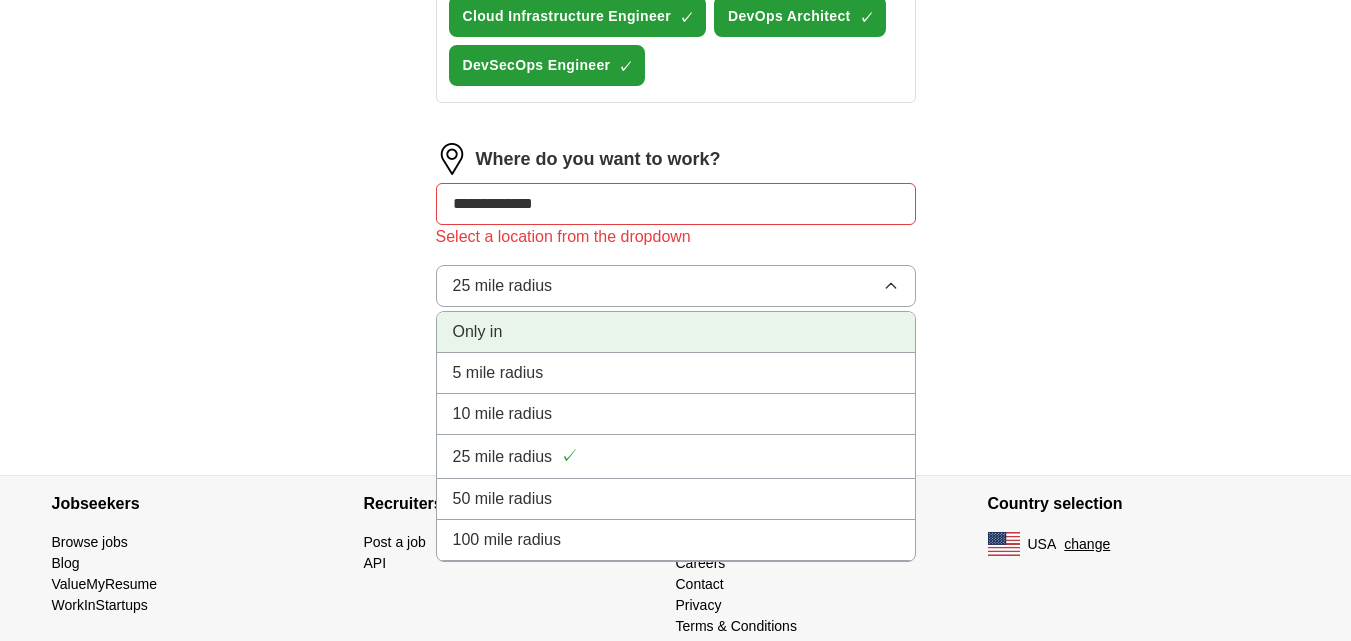 click on "Only in" at bounding box center [676, 332] 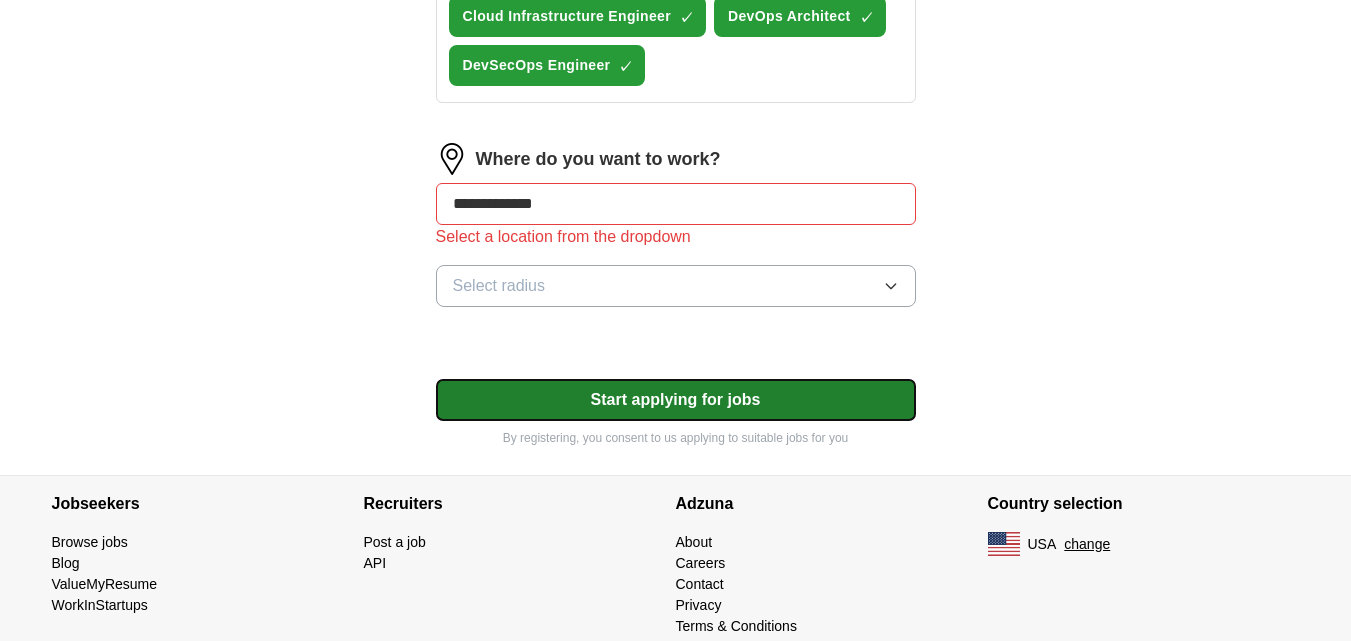 click on "Start applying for jobs" at bounding box center [676, 400] 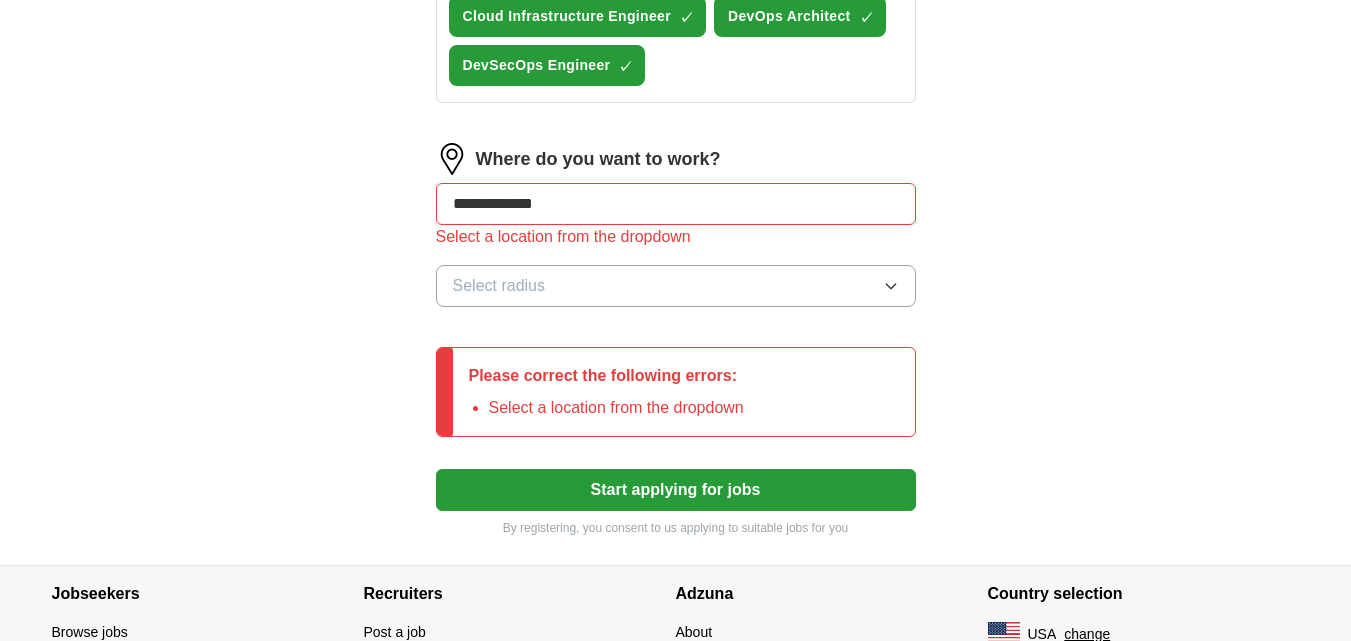 click on "**********" at bounding box center [676, 204] 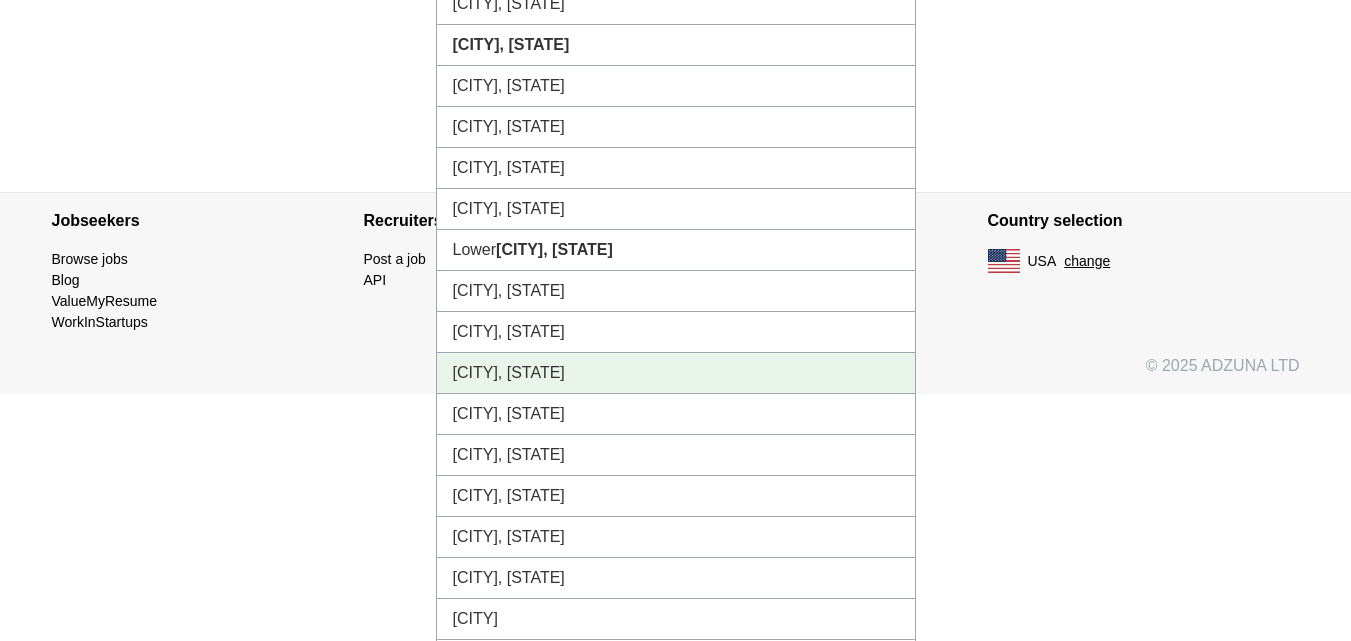 scroll, scrollTop: 1514, scrollLeft: 0, axis: vertical 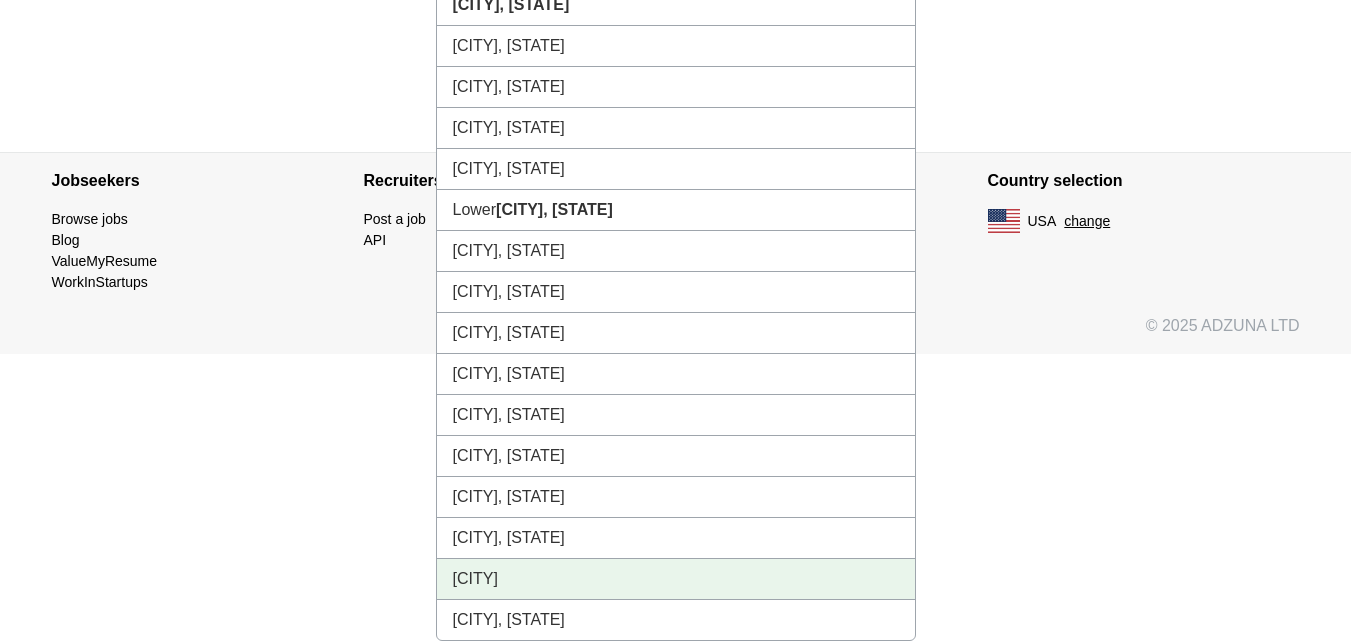 click on "[CITY]" at bounding box center (676, 579) 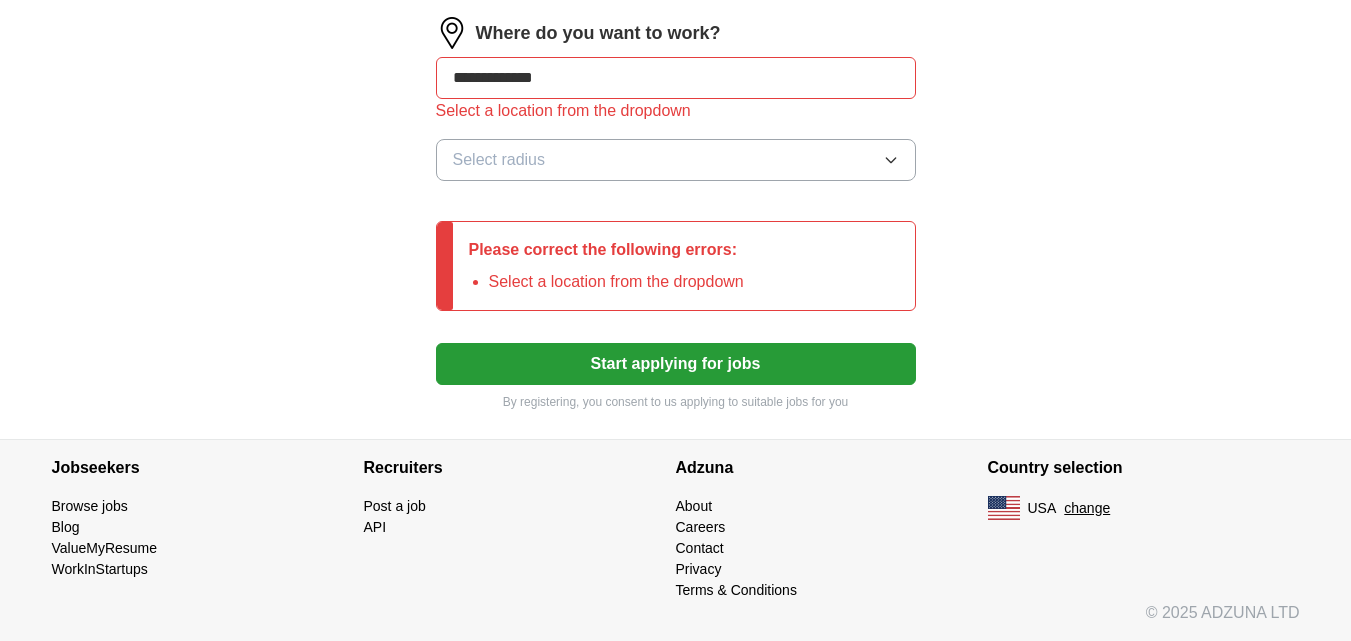 scroll, scrollTop: 1129, scrollLeft: 0, axis: vertical 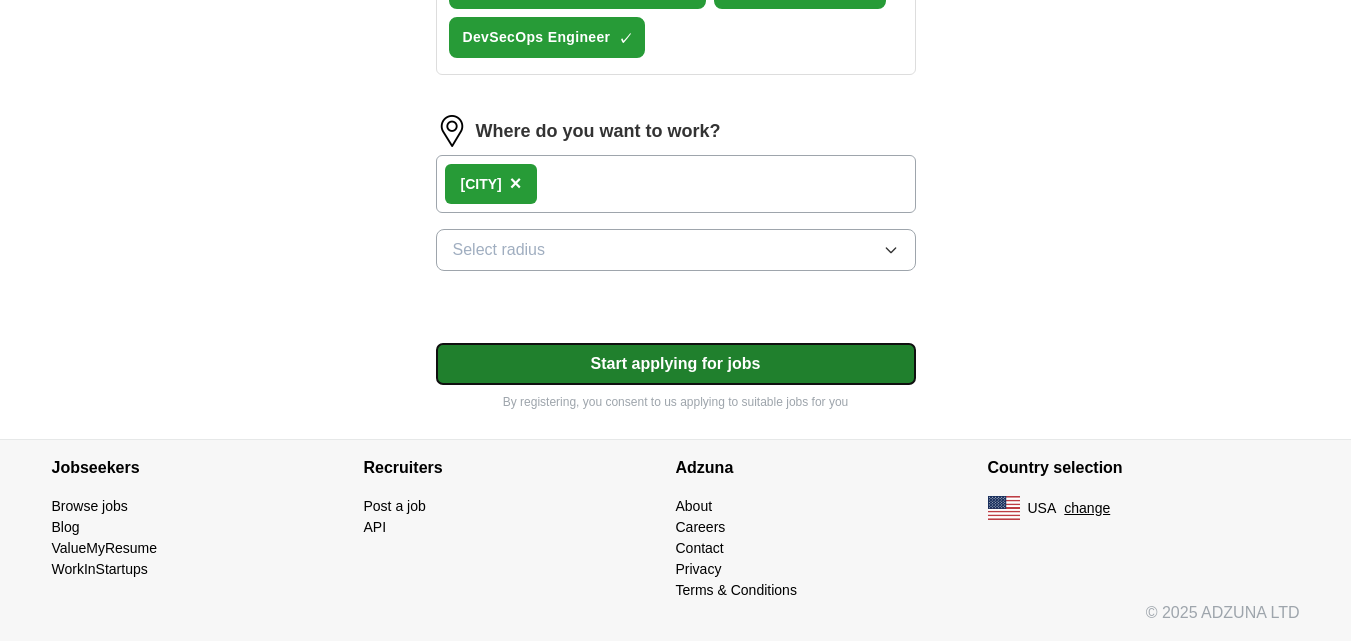click on "Start applying for jobs" at bounding box center (676, 364) 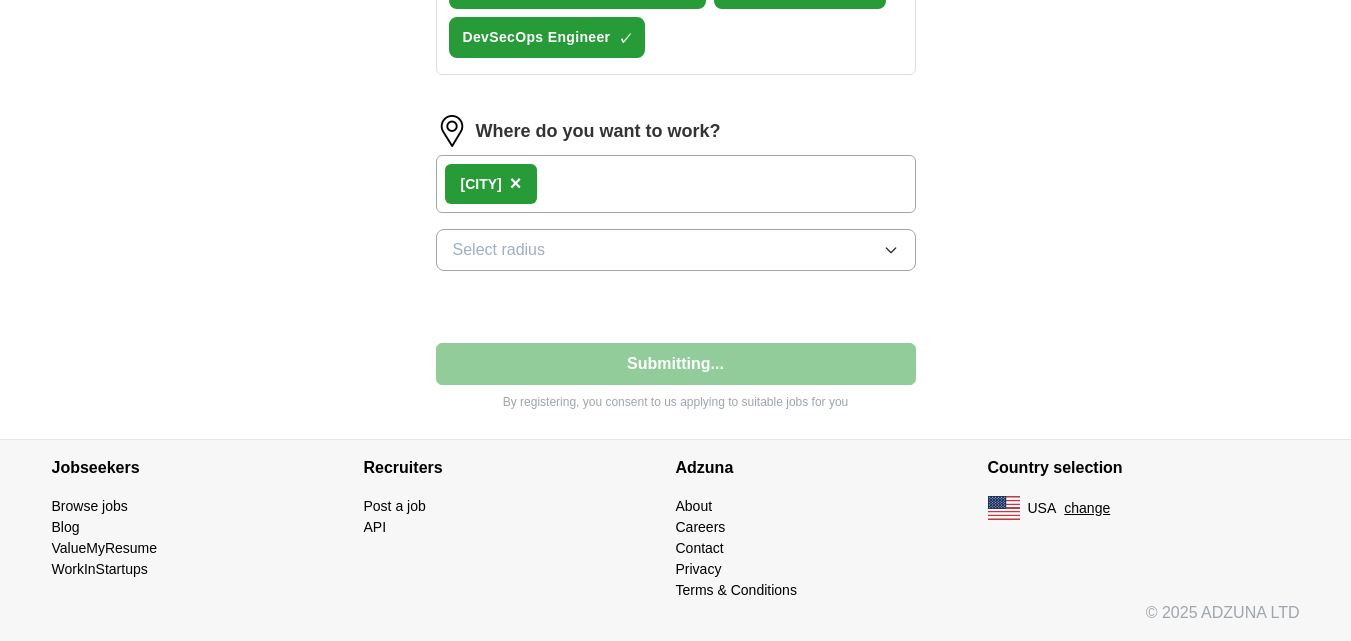 select on "**" 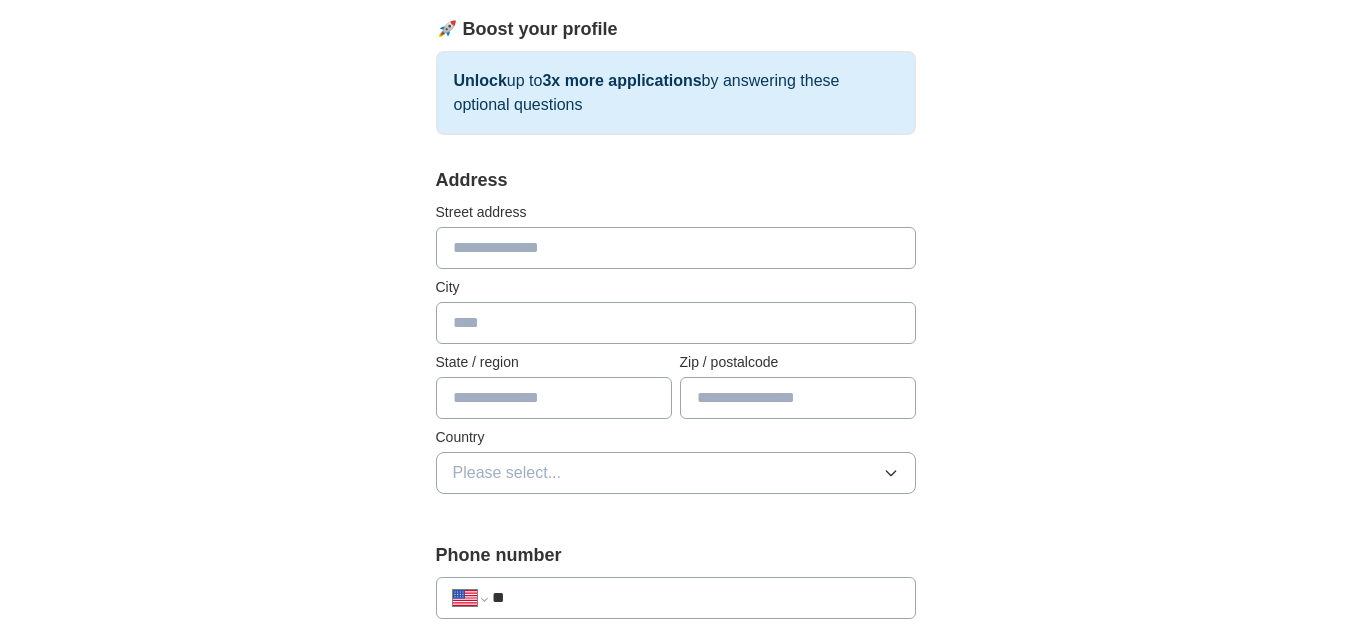 scroll, scrollTop: 300, scrollLeft: 0, axis: vertical 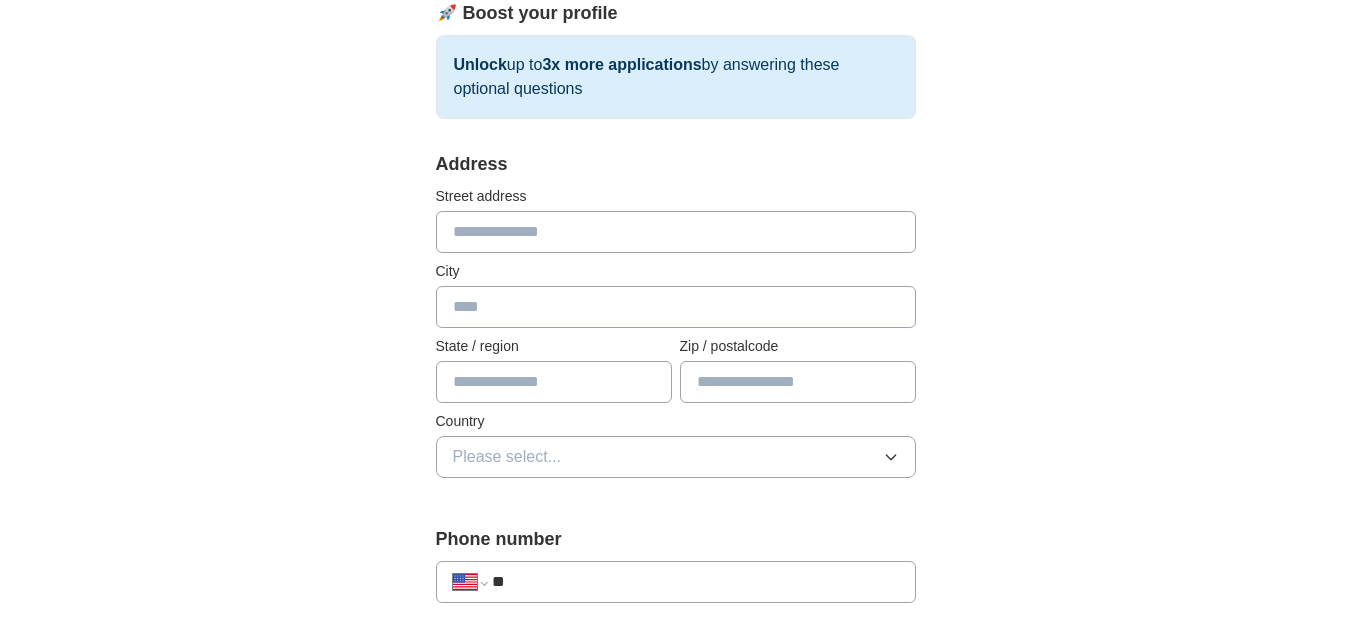 click at bounding box center [676, 232] 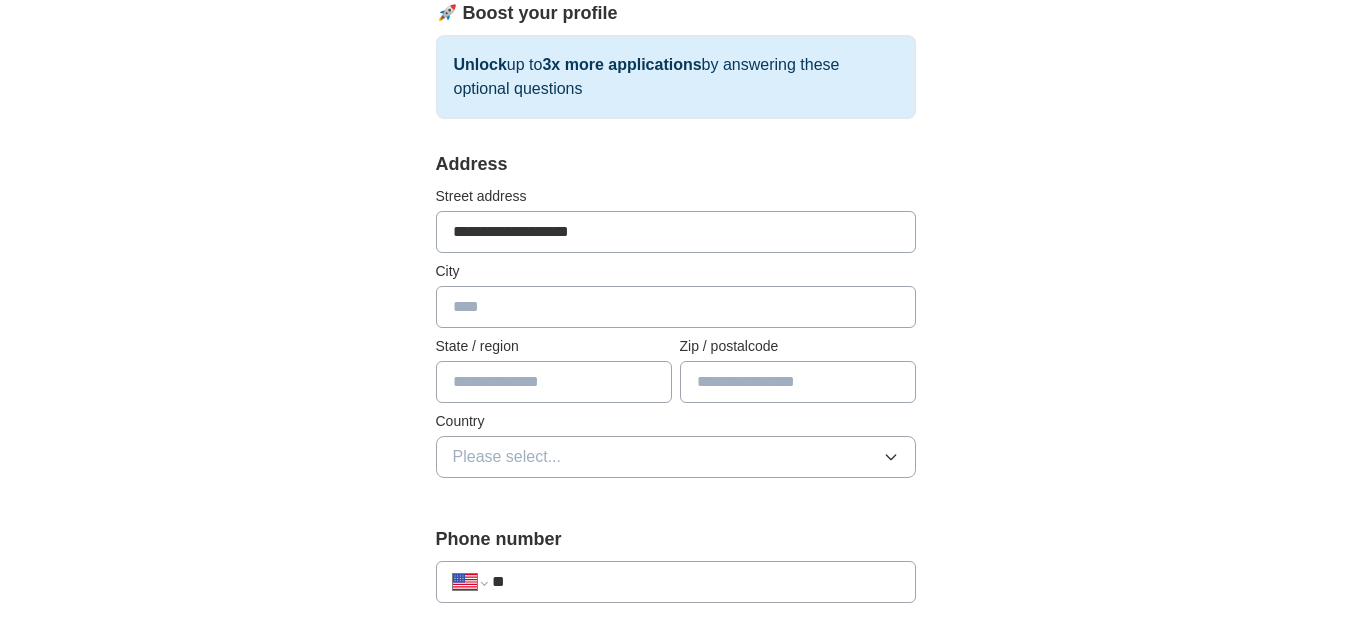 type on "********" 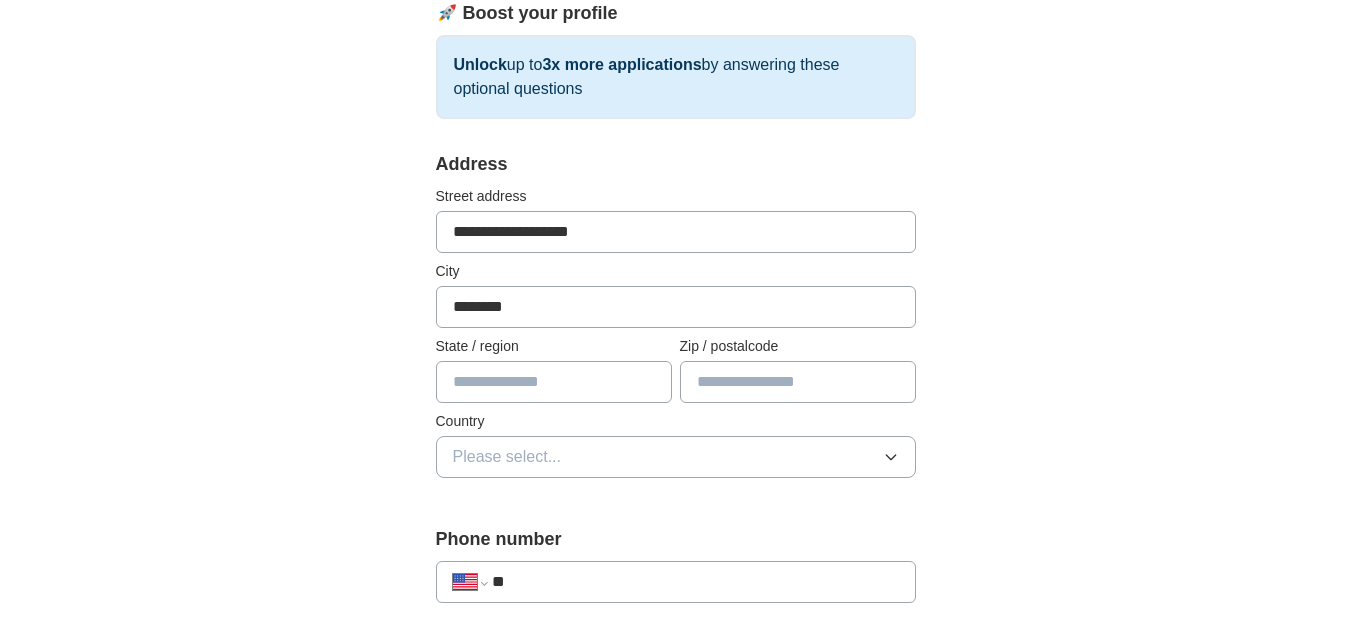 type on "*********" 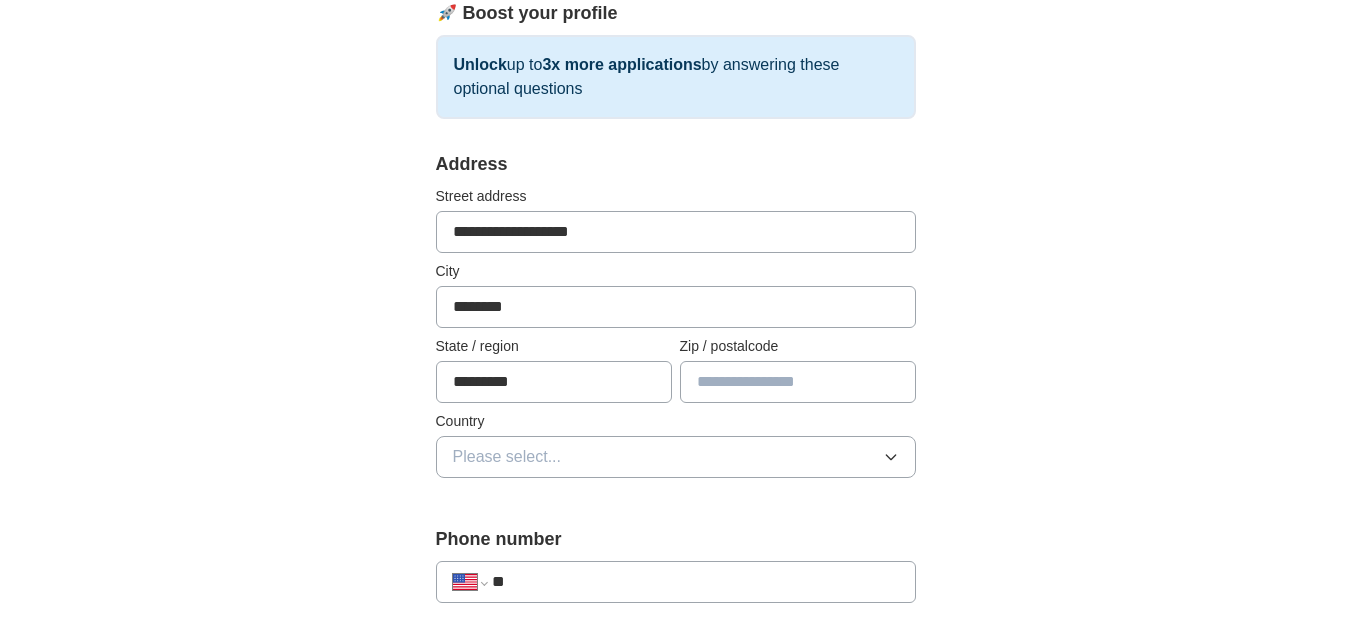 type on "*****" 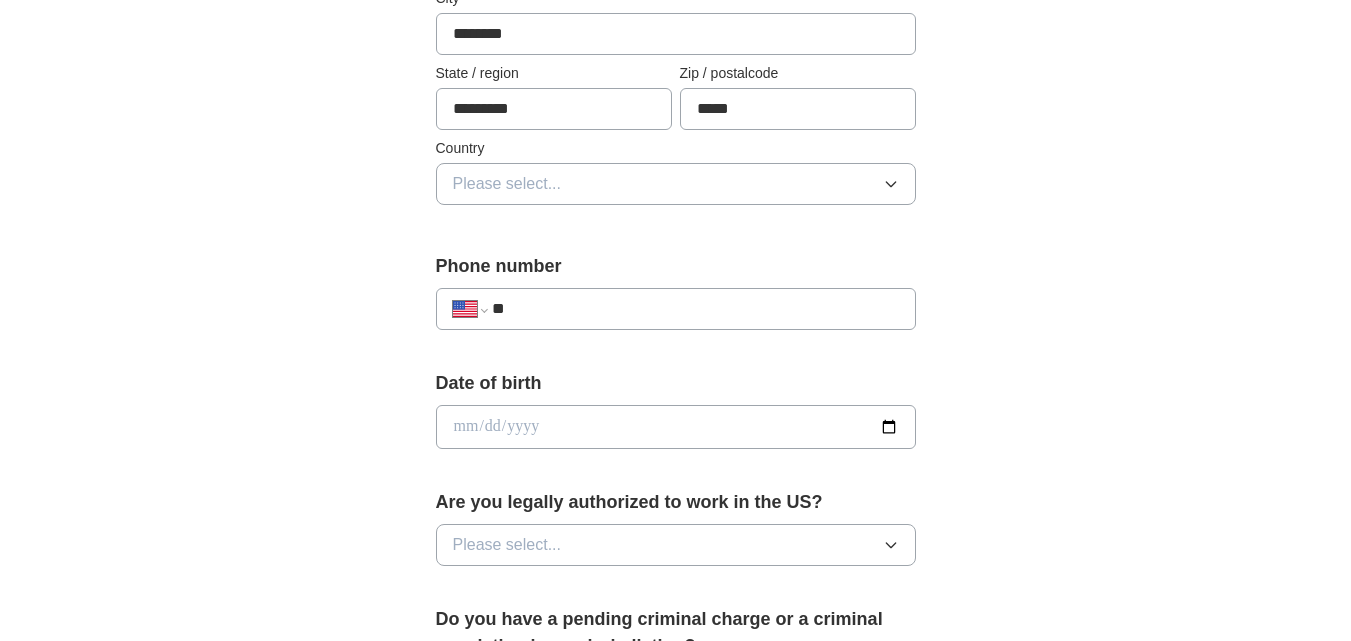 scroll, scrollTop: 600, scrollLeft: 0, axis: vertical 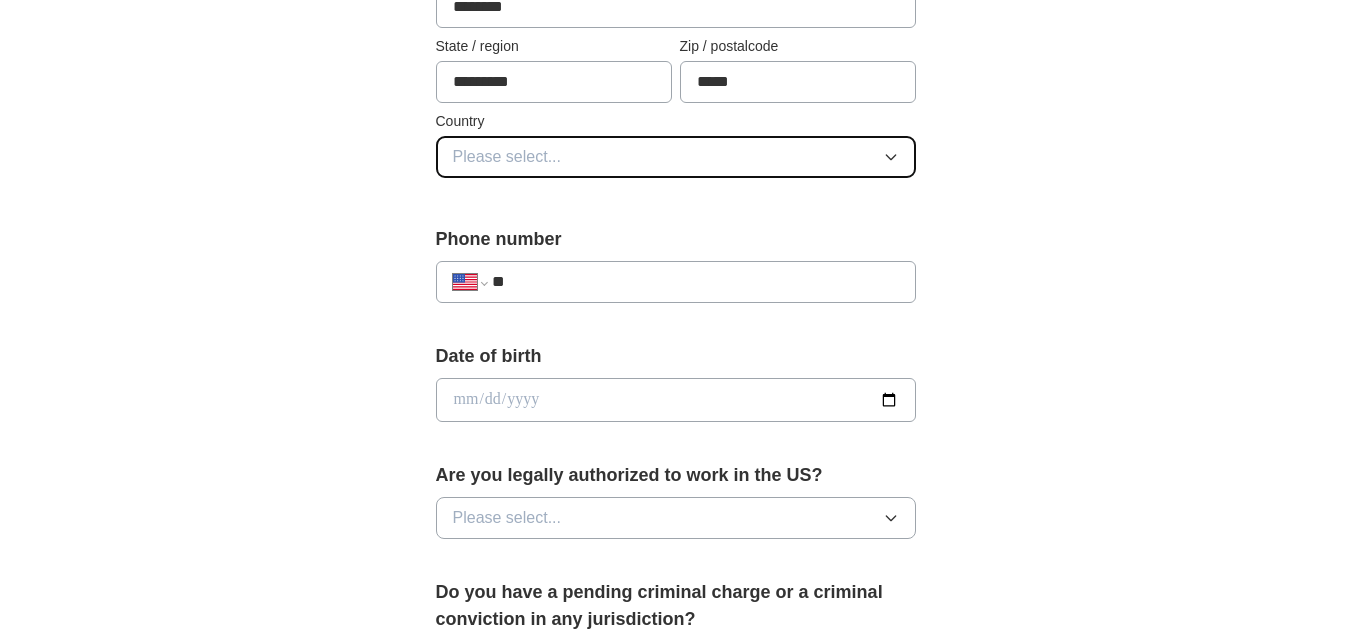 drag, startPoint x: 557, startPoint y: 149, endPoint x: 578, endPoint y: 165, distance: 26.400757 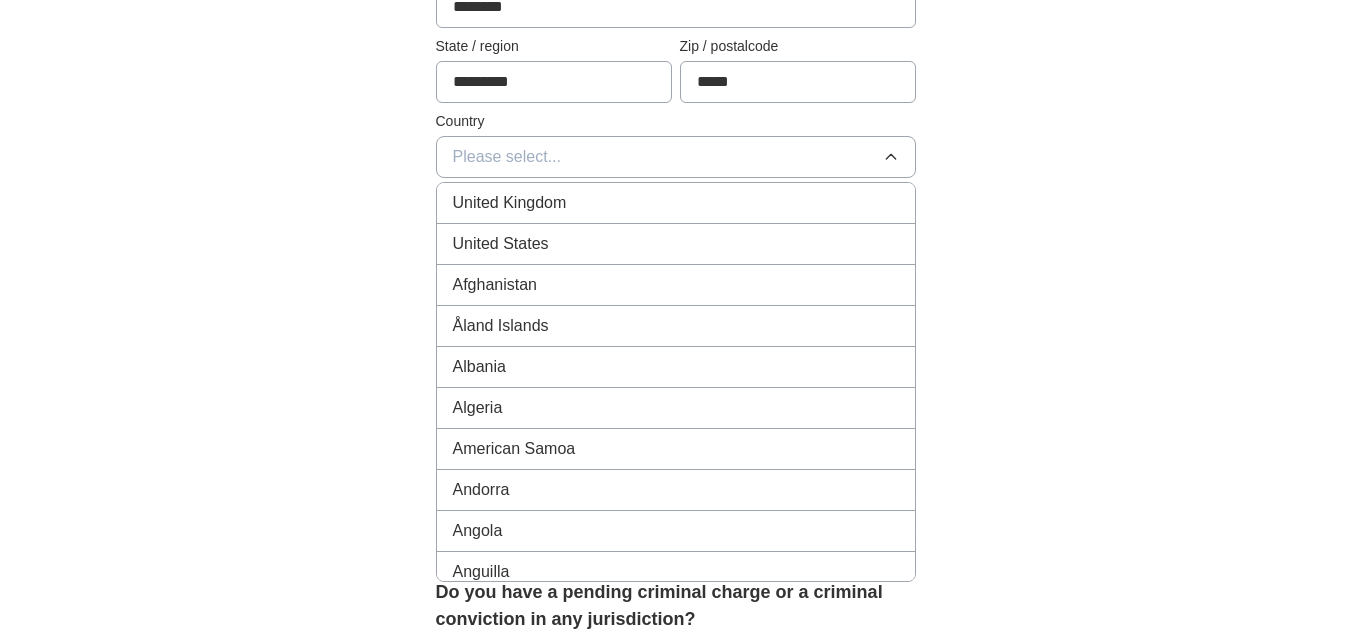 click on "United Kingdom" at bounding box center [510, 203] 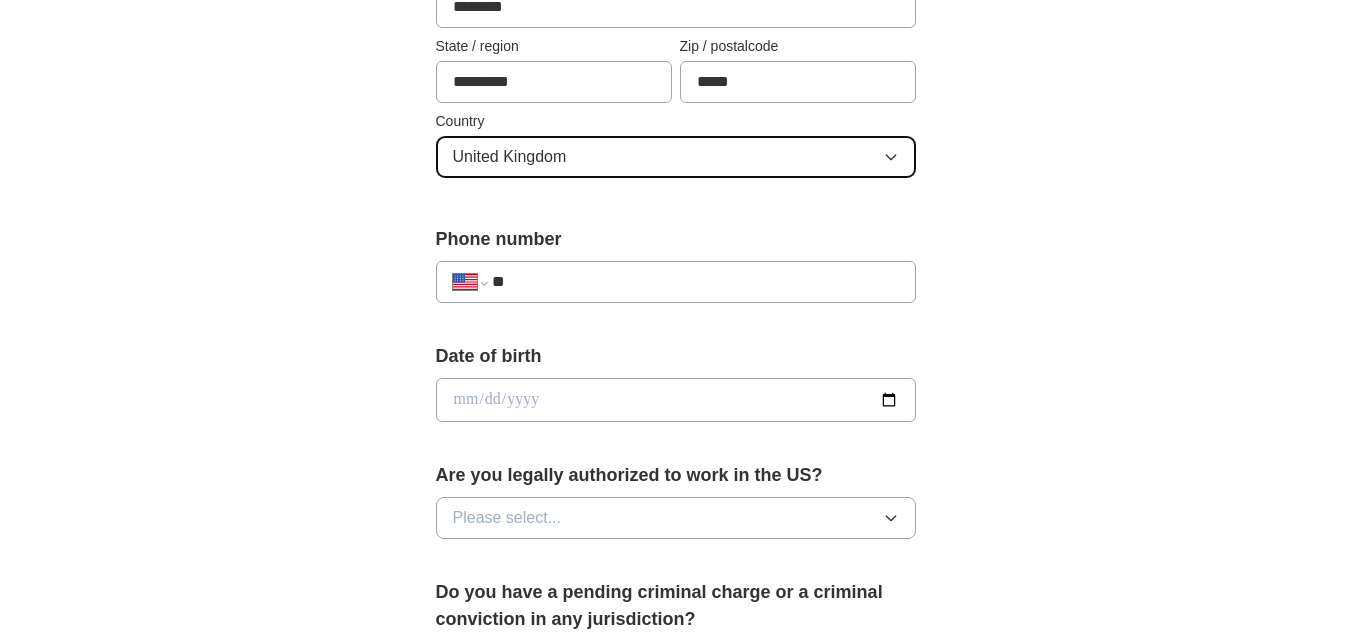 click on "United Kingdom" at bounding box center (676, 157) 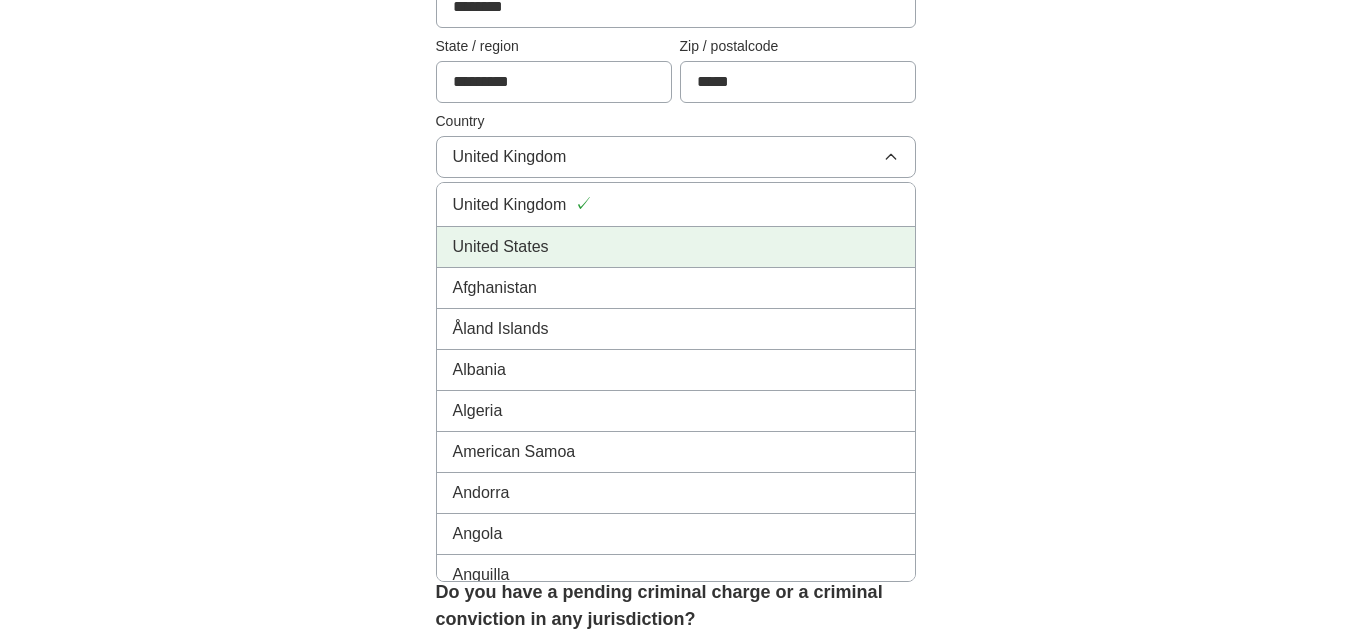 click on "United States" at bounding box center [676, 247] 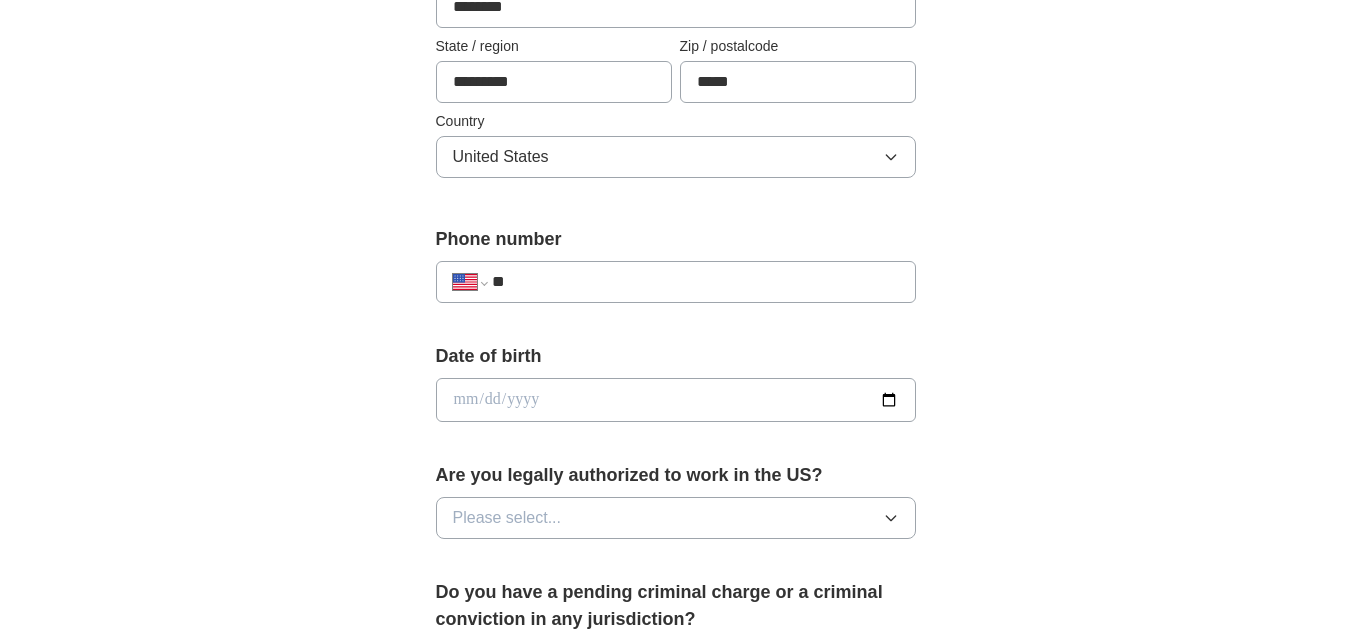 click on "**" at bounding box center (695, 282) 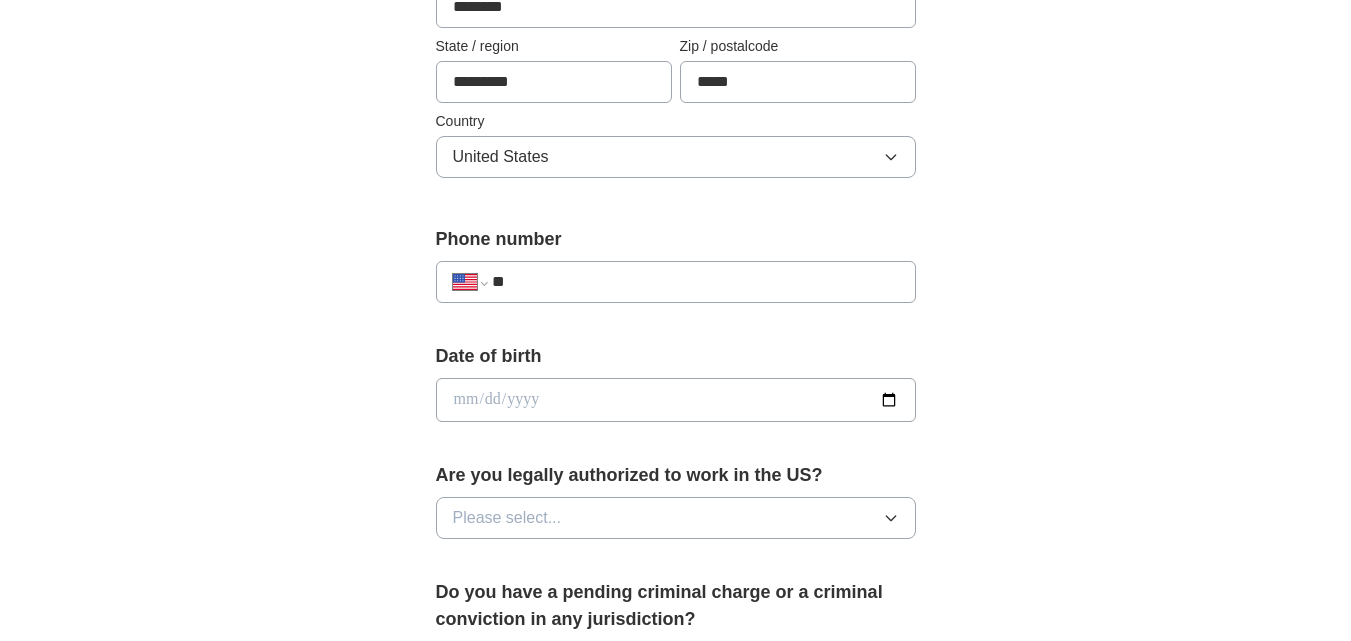 paste on "**********" 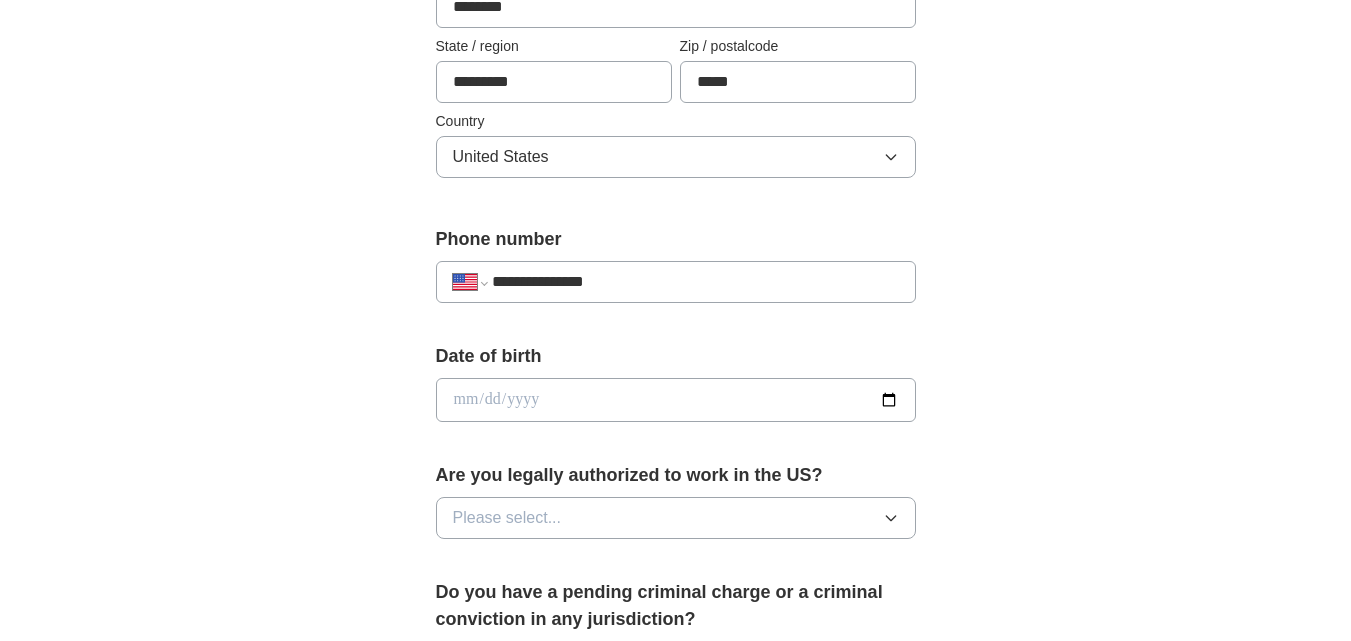 type on "**********" 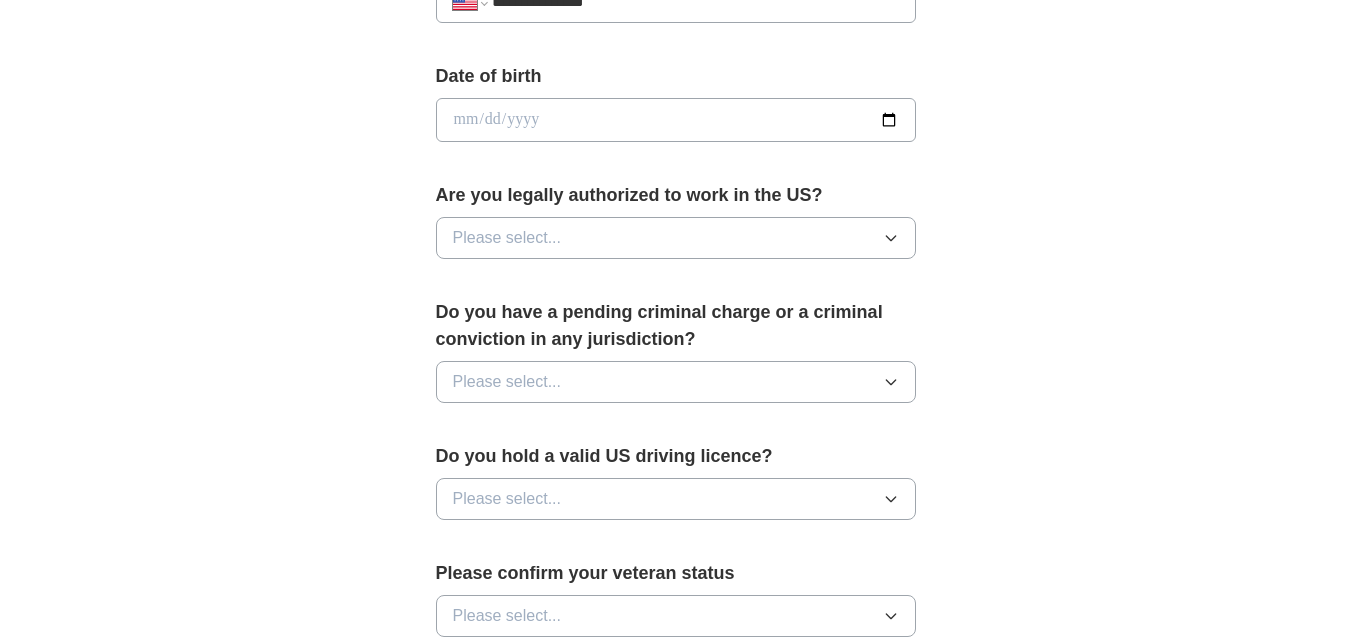 scroll, scrollTop: 900, scrollLeft: 0, axis: vertical 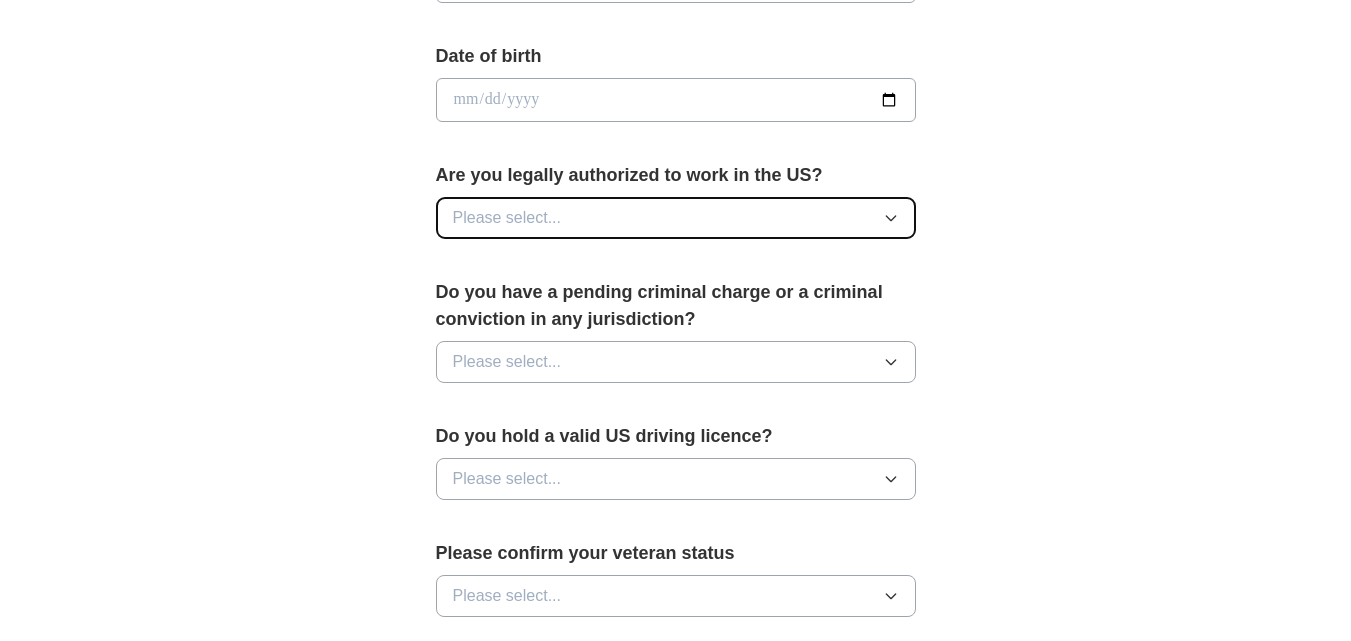 click on "Please select..." at bounding box center (676, 218) 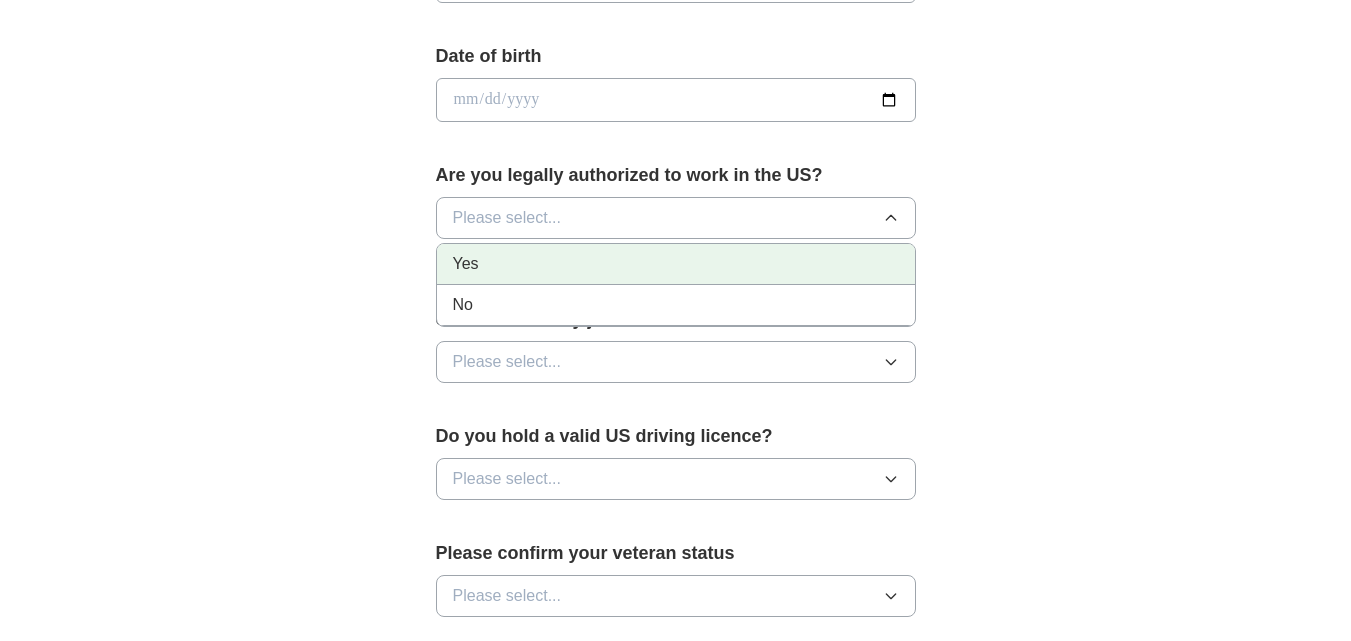 click on "Yes" at bounding box center (676, 264) 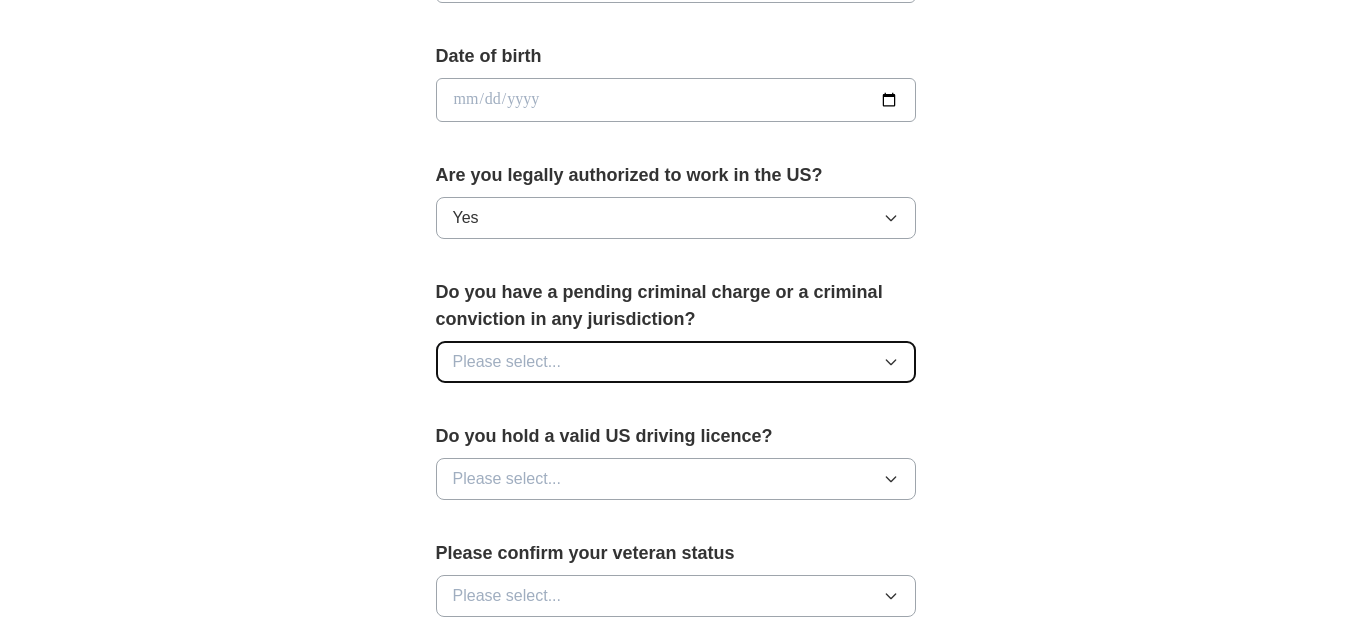 click on "Please select..." at bounding box center (507, 362) 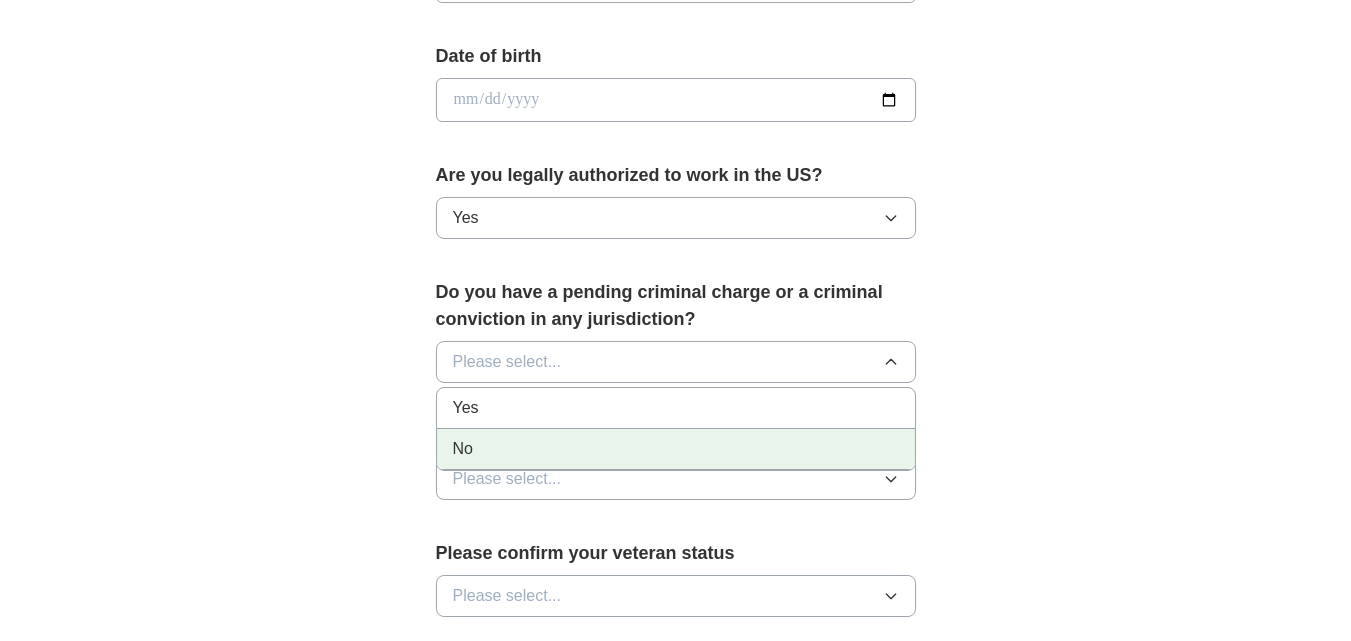 click on "No" at bounding box center (676, 449) 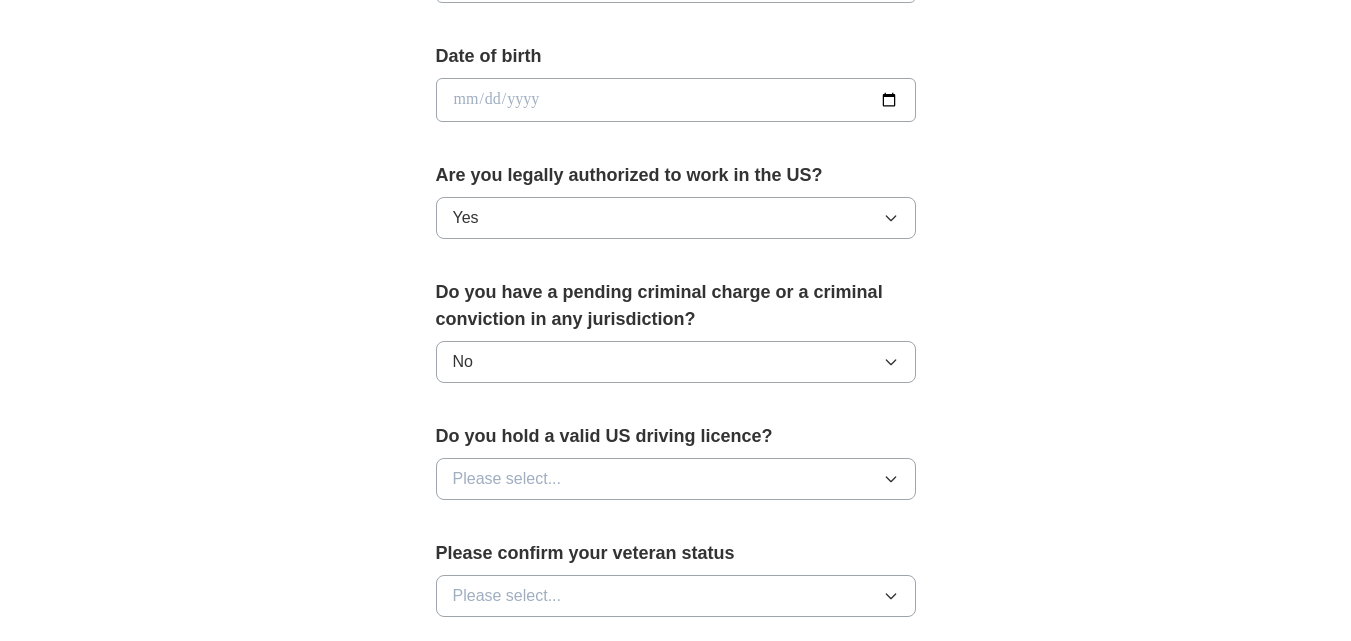scroll, scrollTop: 1200, scrollLeft: 0, axis: vertical 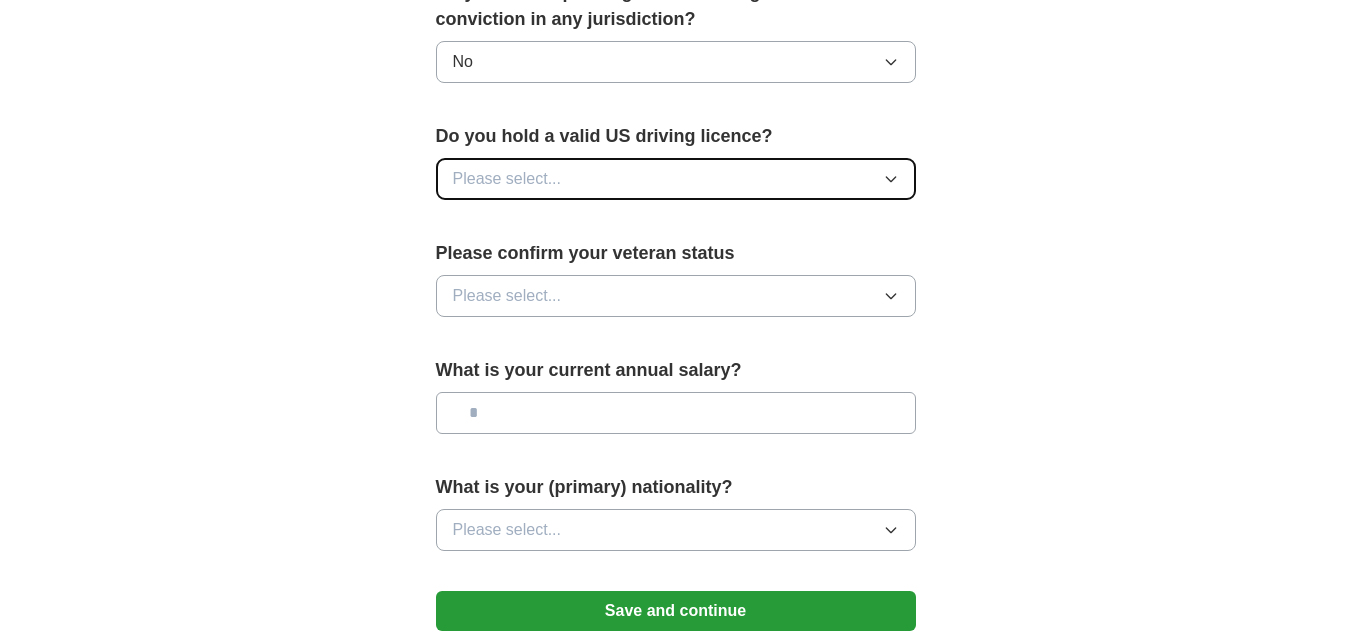 click on "Please select..." at bounding box center [676, 179] 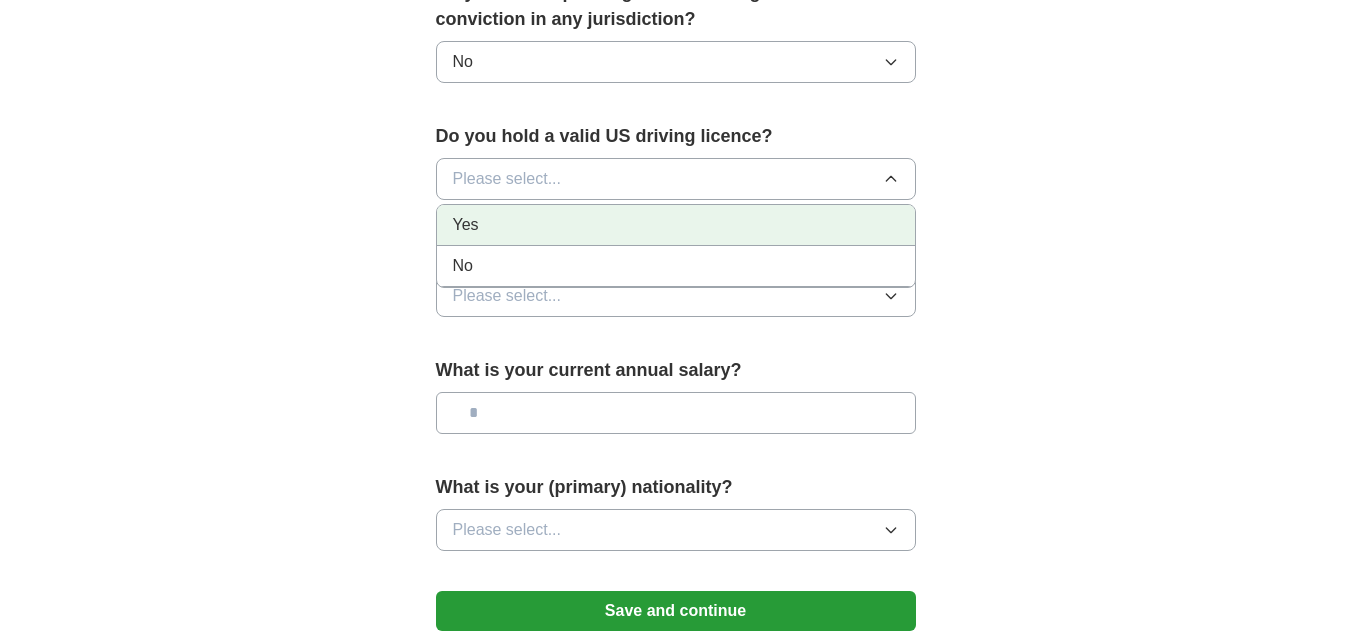 click on "Yes" at bounding box center (676, 225) 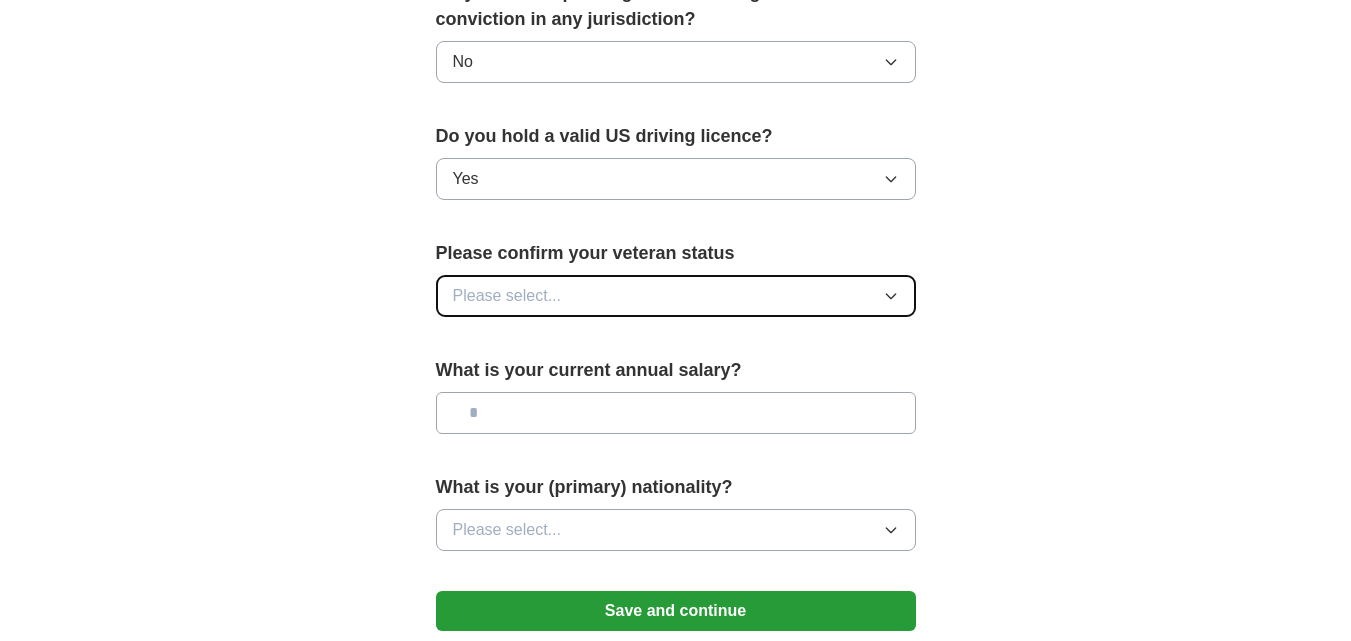 drag, startPoint x: 511, startPoint y: 281, endPoint x: 518, endPoint y: 292, distance: 13.038404 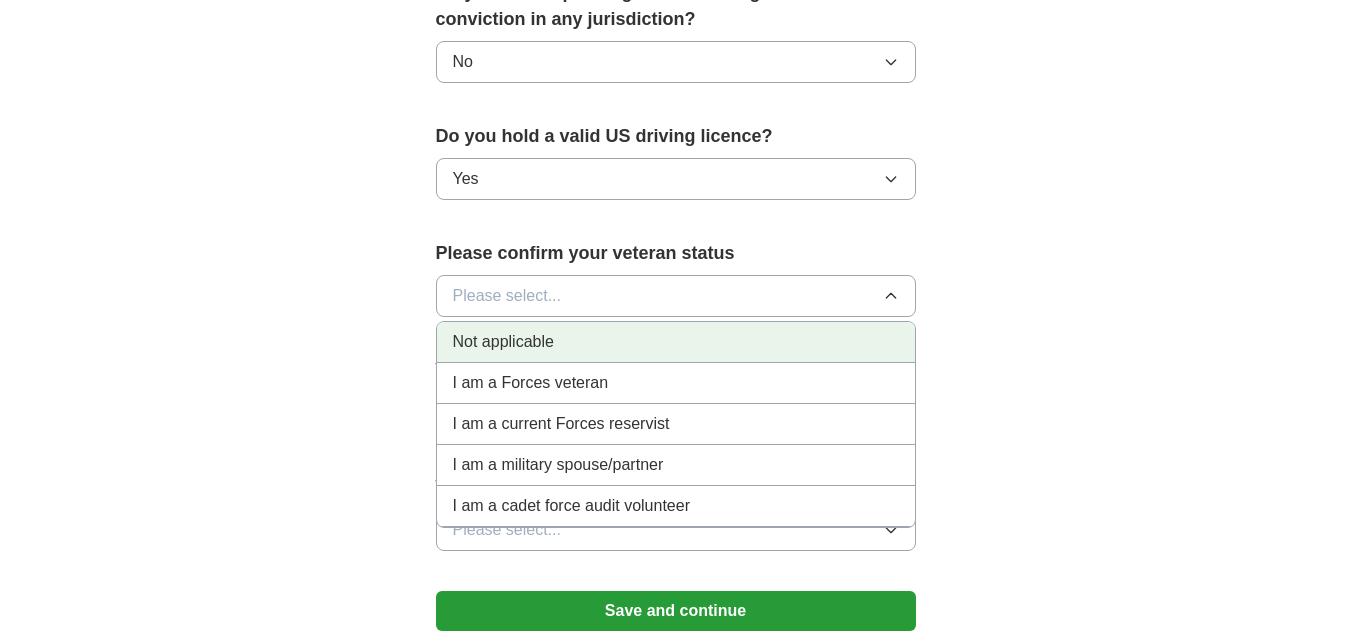 click on "Not applicable" at bounding box center [503, 342] 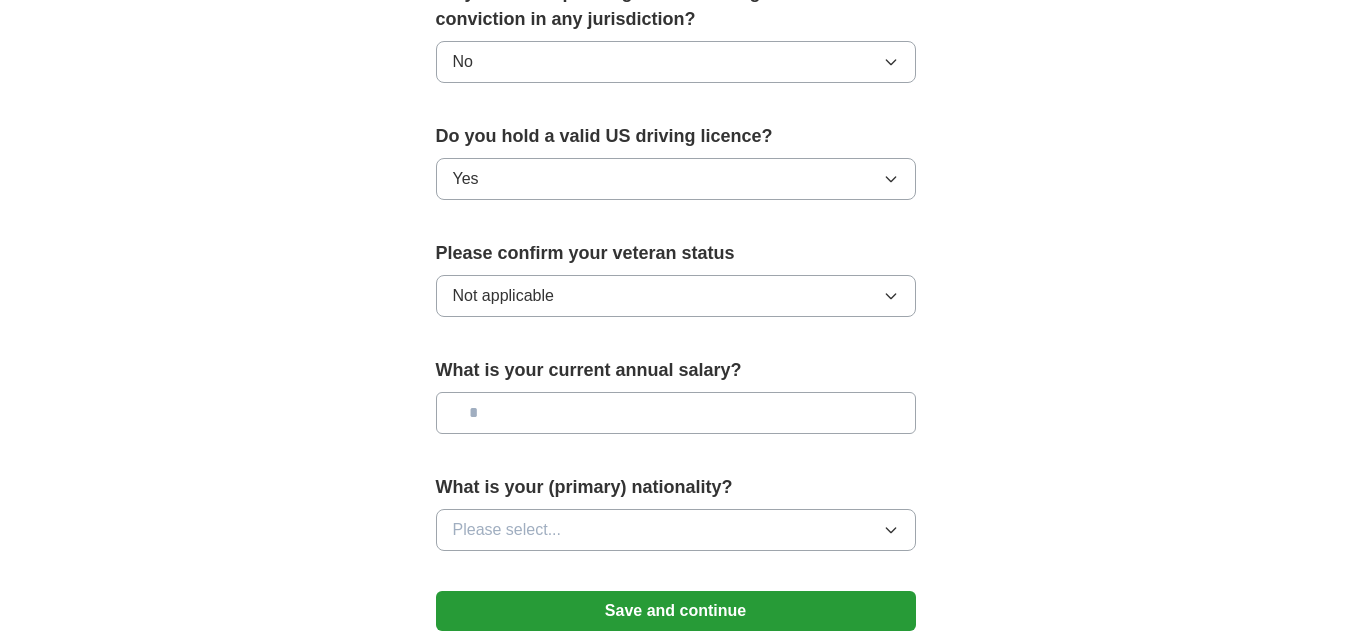 click at bounding box center [676, 413] 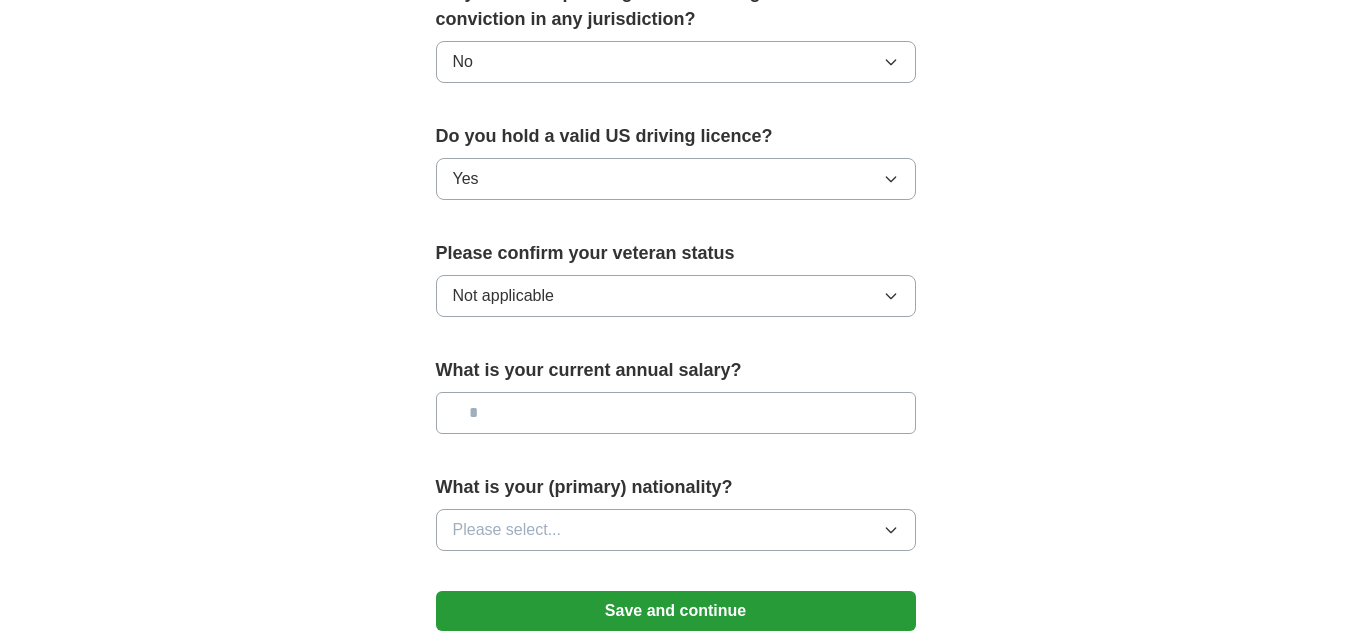 click at bounding box center [676, 413] 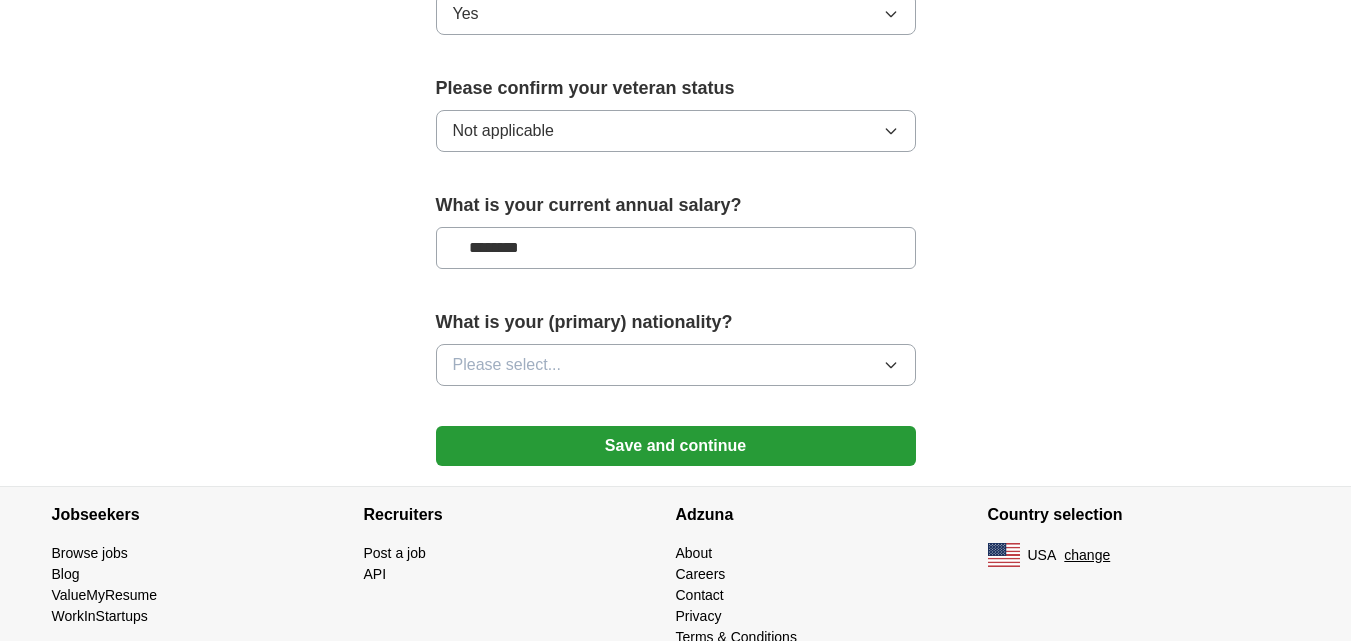 scroll, scrollTop: 1412, scrollLeft: 0, axis: vertical 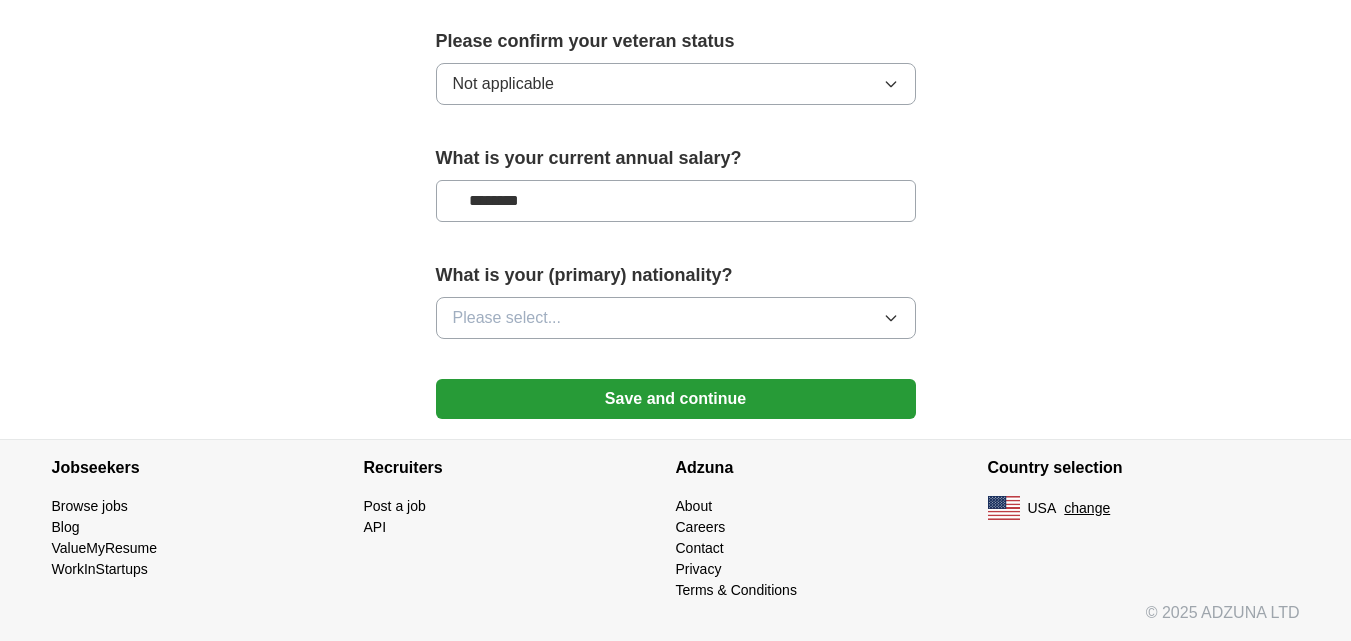 type on "********" 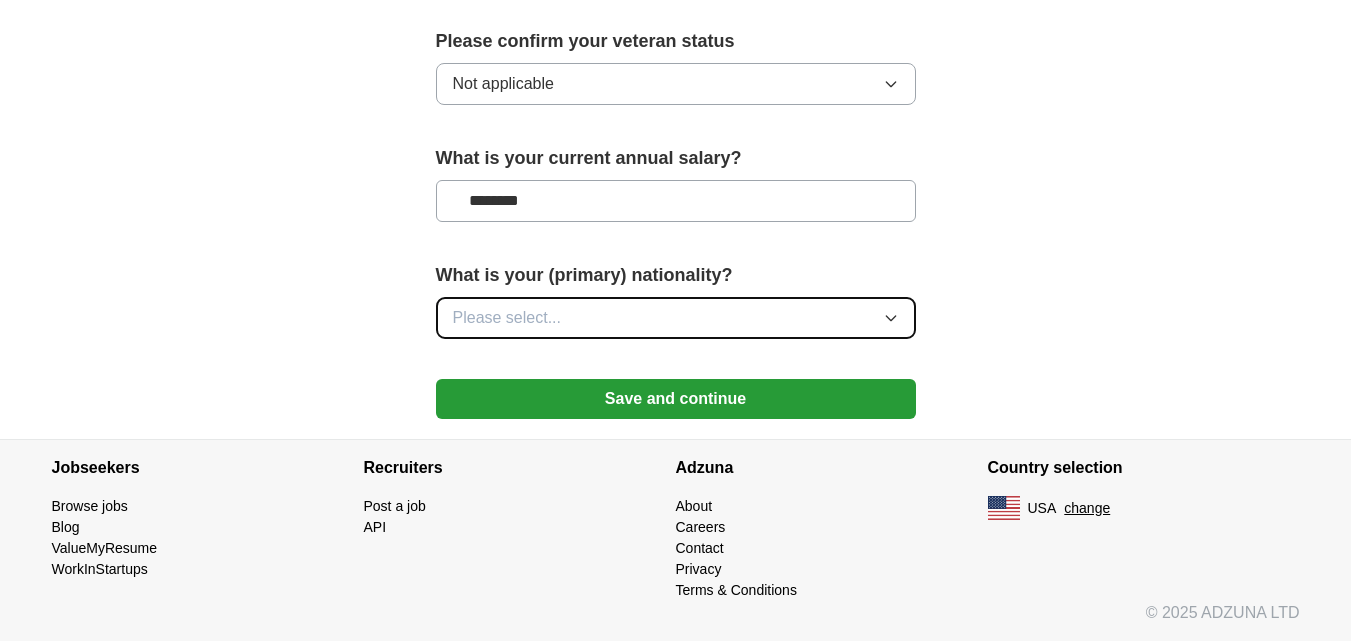 click on "Please select..." at bounding box center (507, 318) 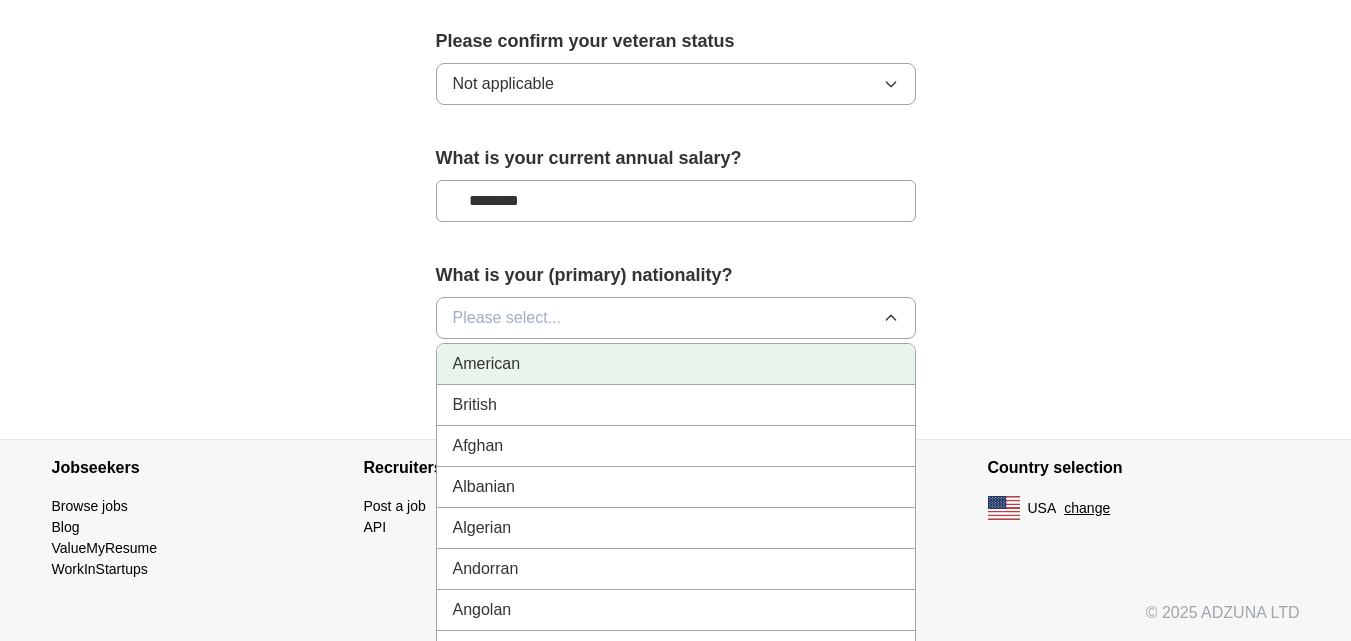 click on "American" at bounding box center [676, 364] 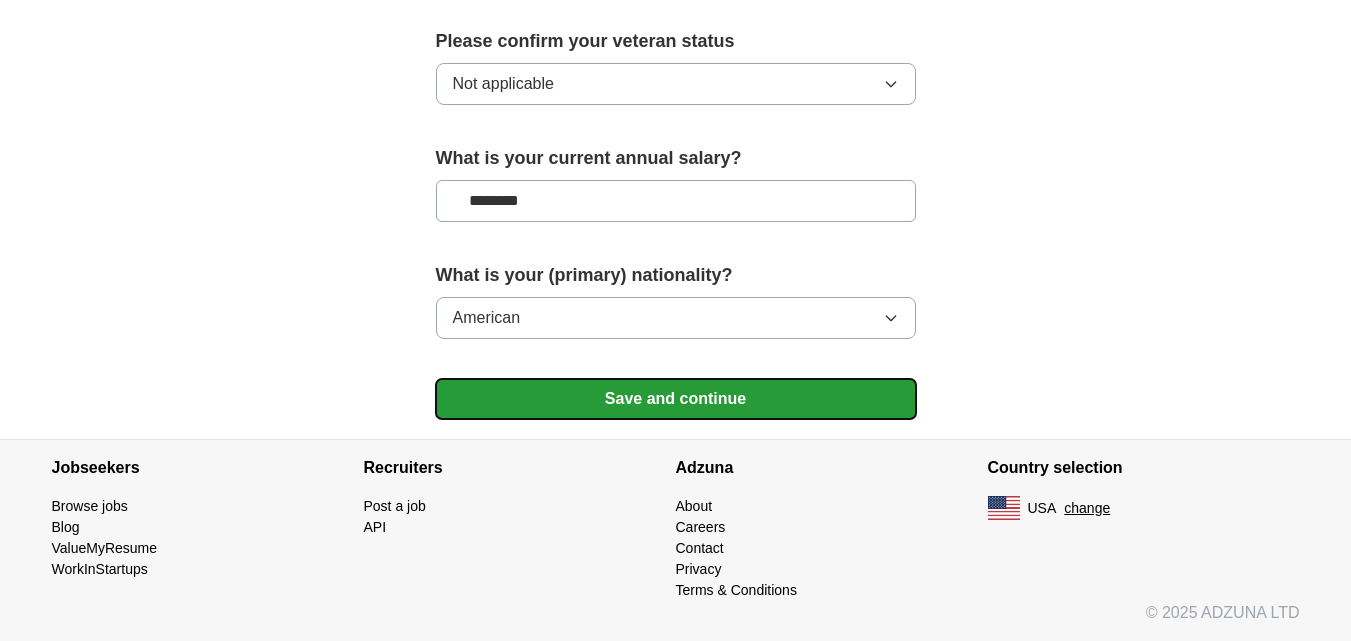 click on "Save and continue" at bounding box center (676, 399) 